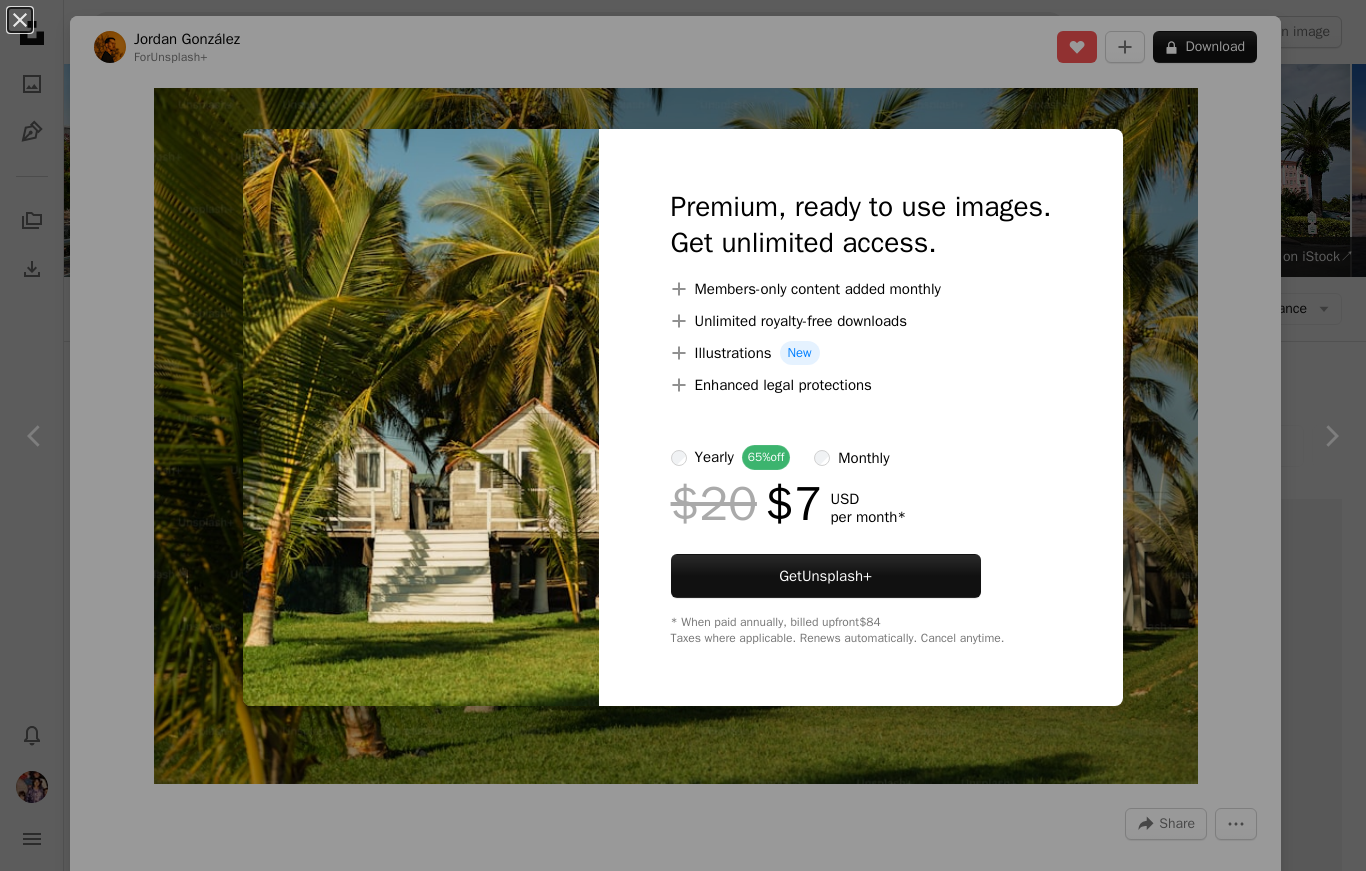 scroll, scrollTop: 1867, scrollLeft: 0, axis: vertical 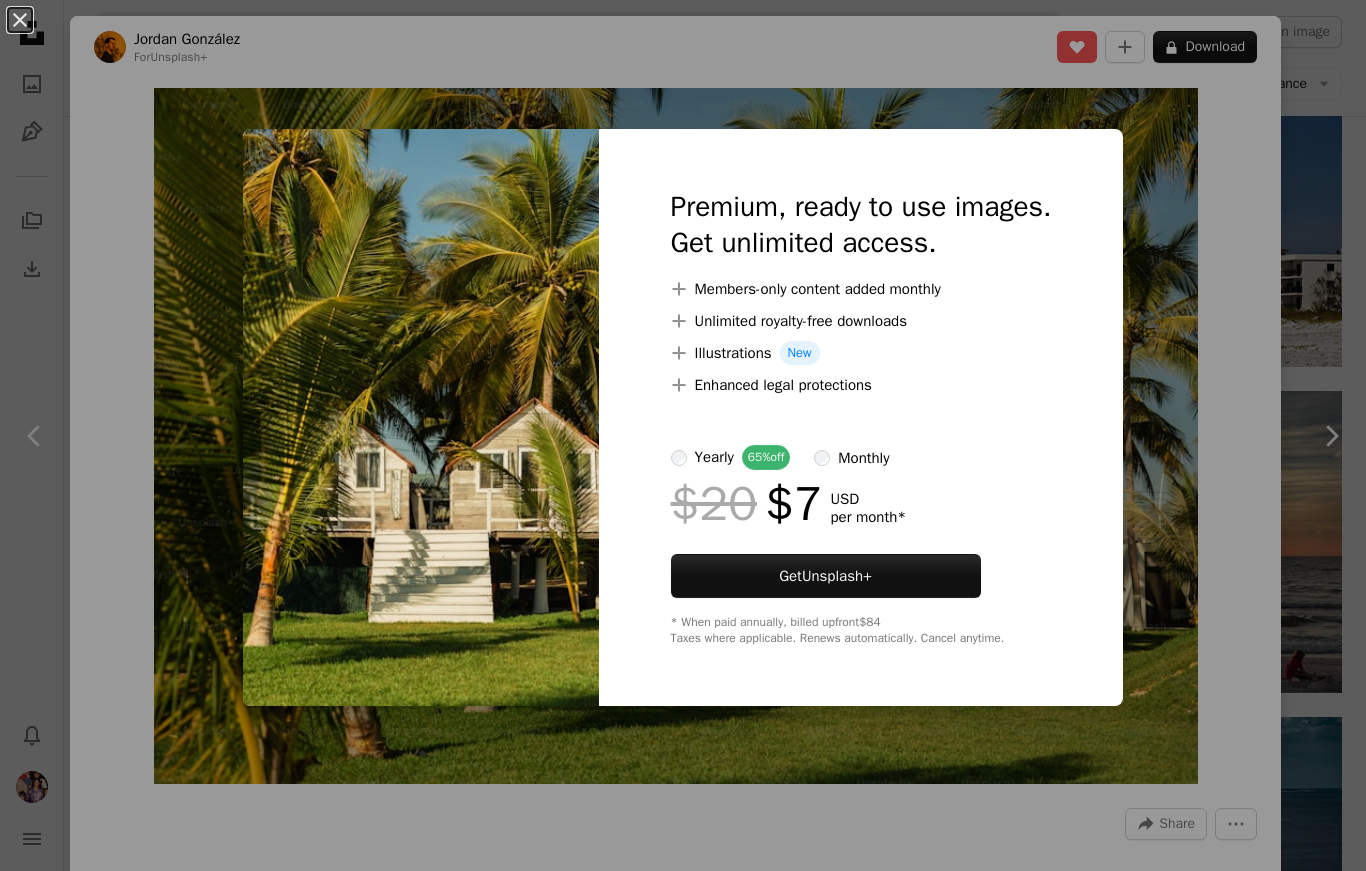 click on "An X shape Premium, ready to use images. Get unlimited access. A plus sign Members-only content added monthly A plus sign Unlimited royalty-free downloads A plus sign Illustrations  New A plus sign Enhanced legal protections yearly 65%  off monthly $20   $7 USD per month * Get  Unsplash+ * When paid annually, billed upfront  $84 Taxes where applicable. Renews automatically. Cancel anytime." at bounding box center (683, 435) 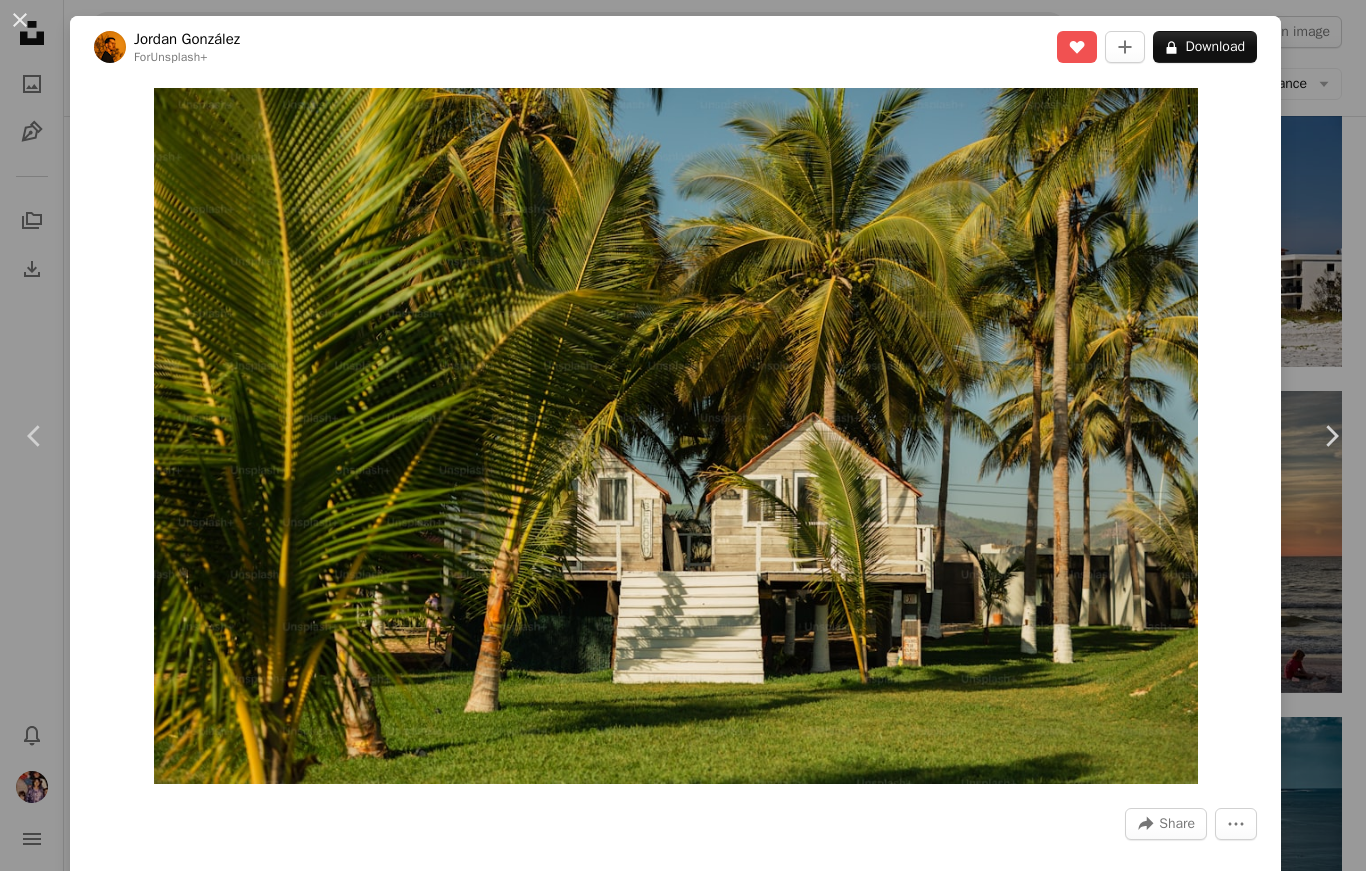 click on "An X shape Chevron left Chevron right [FIRST] [LAST] For Unsplash+ A heart A plus sign A lock Download Zoom in A forward-right arrow Share More Actions Calendar outlined Published on [DATE] Safety Licensed under the Unsplash+ License luxury villa palm trees resort hotel booking mid century resorts cabins wooden houses From this series Plus sign for Unsplash+ Plus sign for Unsplash+ Plus sign for Unsplash+ Plus sign for Unsplash+ Plus sign for Unsplash+ Plus sign for Unsplash+ Plus sign for Unsplash+ Plus sign for Unsplash+ Plus sign for Unsplash+ Plus sign for Unsplash+ Related images Plus sign for Unsplash+ A heart A plus sign [FIRST] [LAST] For Unsplash+ A lock Download Plus sign for Unsplash+ A heart A plus sign [FIRST] [LAST] For Unsplash+ A lock Download Plus sign for Unsplash+ A heart A plus sign [FIRST] [LAST] For Unsplash+ A lock Download Plus sign for Unsplash+ A heart A plus sign [FIRST] [LAST] For Unsplash+ A lock Download Plus sign for Unsplash+ A heart A plus sign [FIRST] [LAST]" at bounding box center [683, 435] 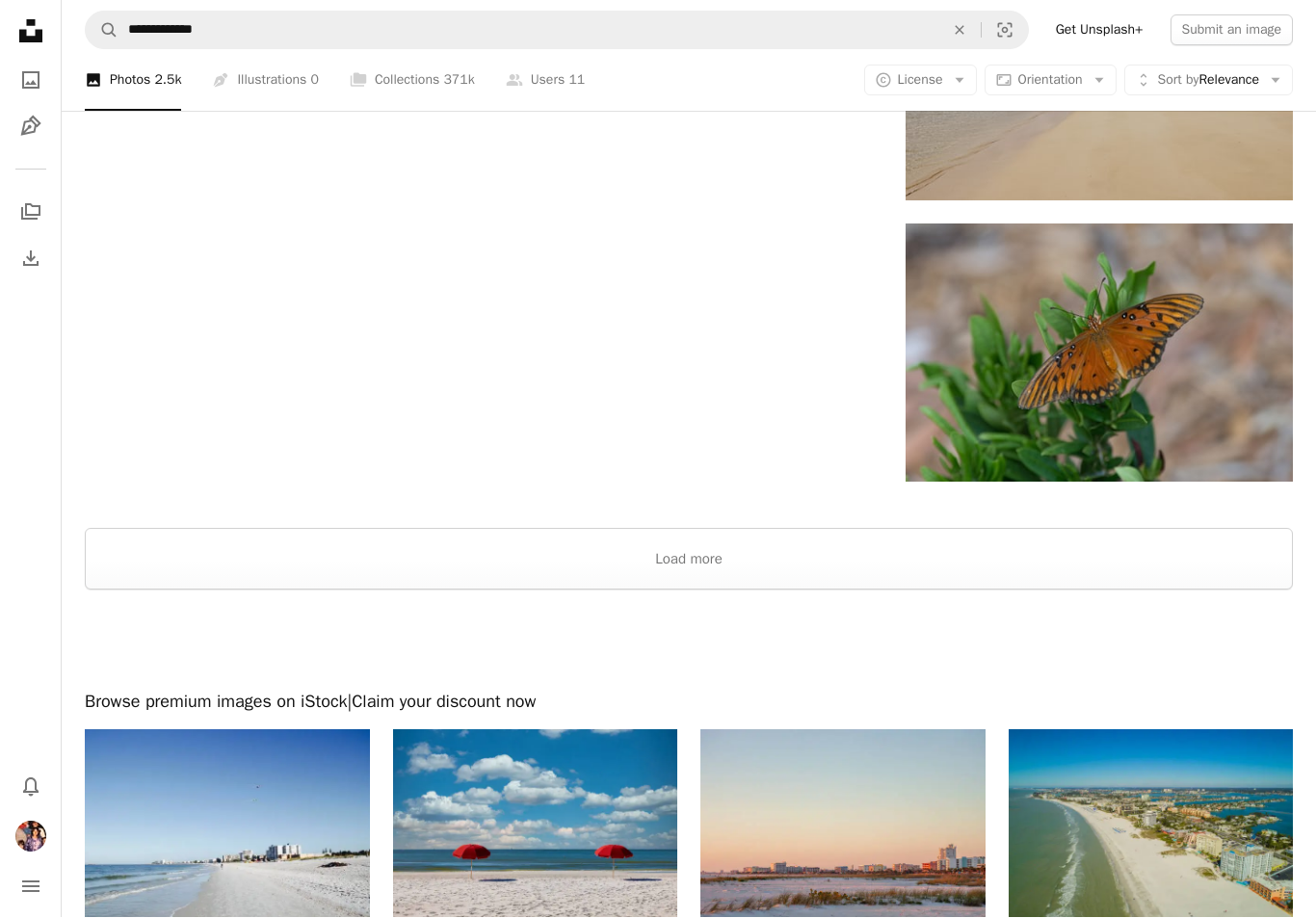 scroll, scrollTop: 3100, scrollLeft: 0, axis: vertical 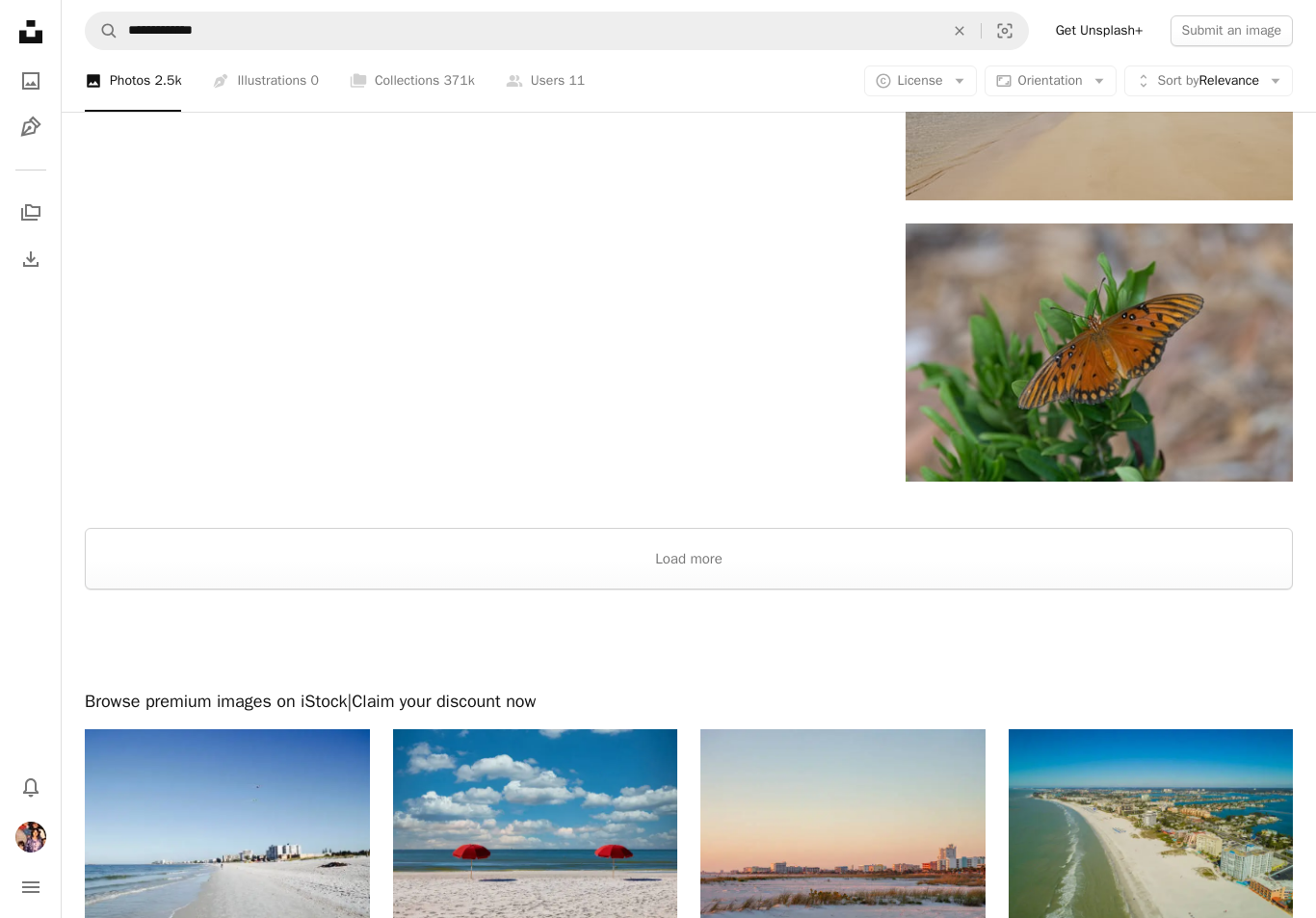click on "Load more" at bounding box center [689, 559] 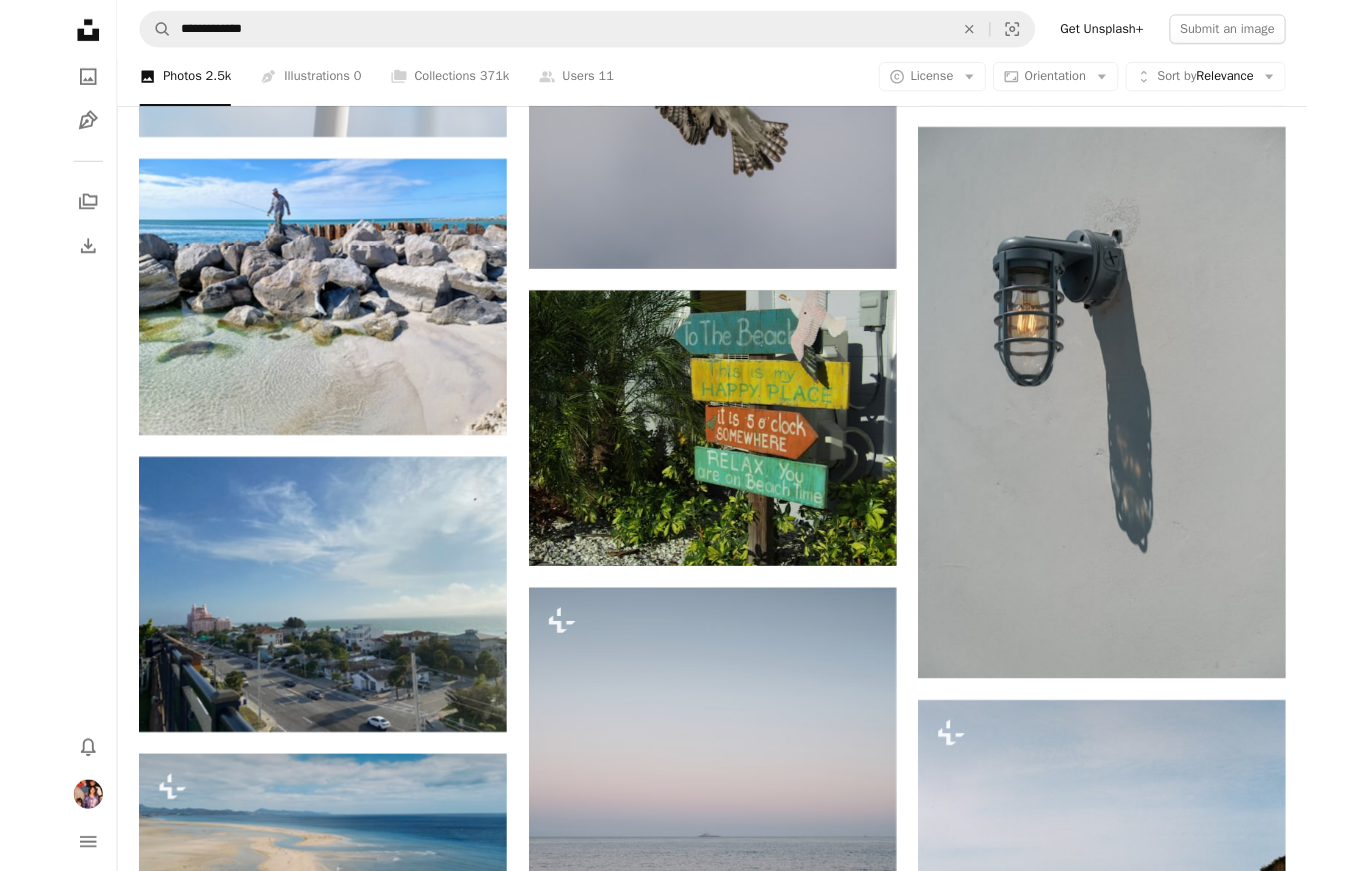 scroll, scrollTop: 10857, scrollLeft: 0, axis: vertical 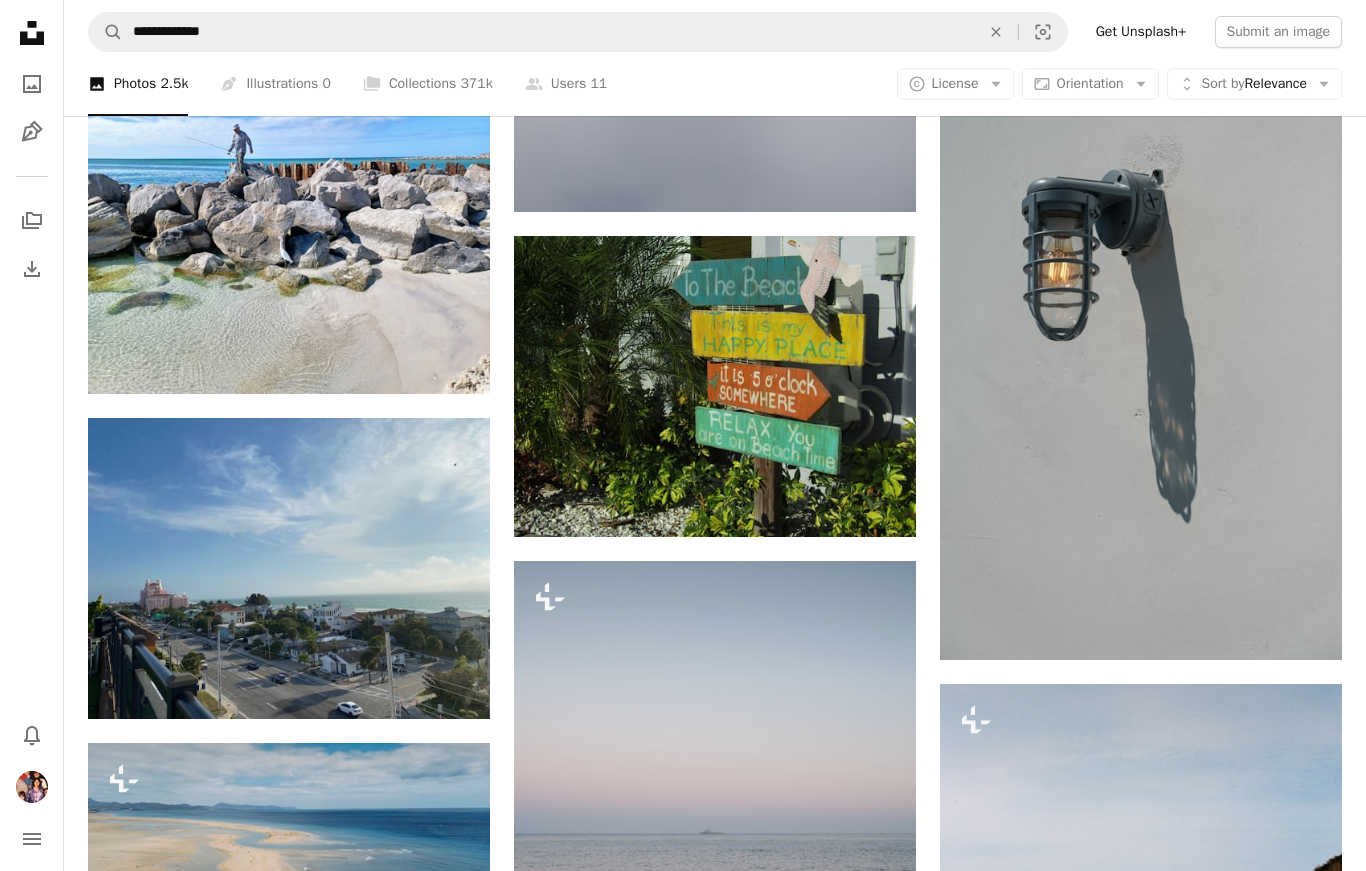 click at bounding box center (715, 387) 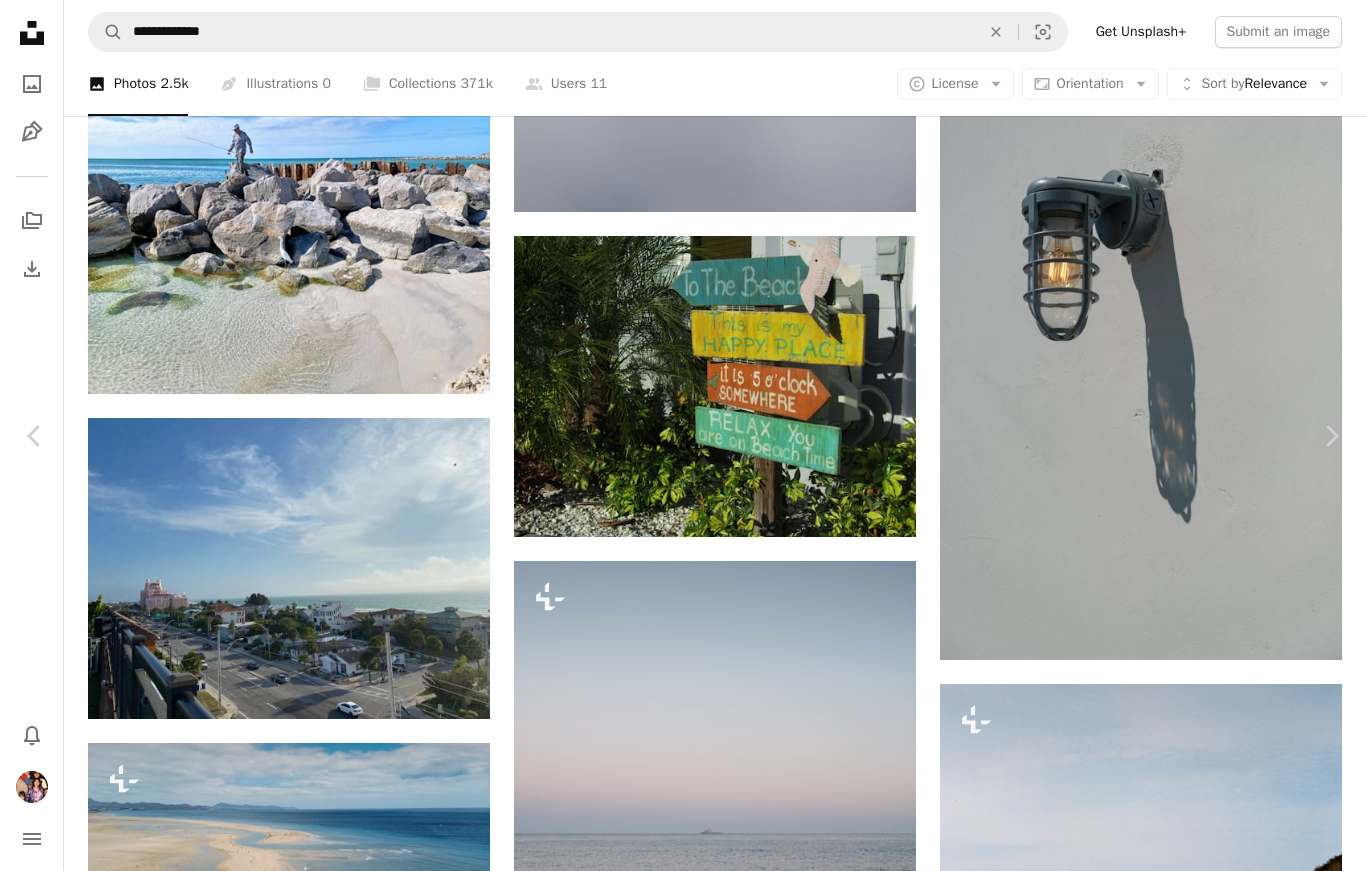 scroll, scrollTop: 1400, scrollLeft: 0, axis: vertical 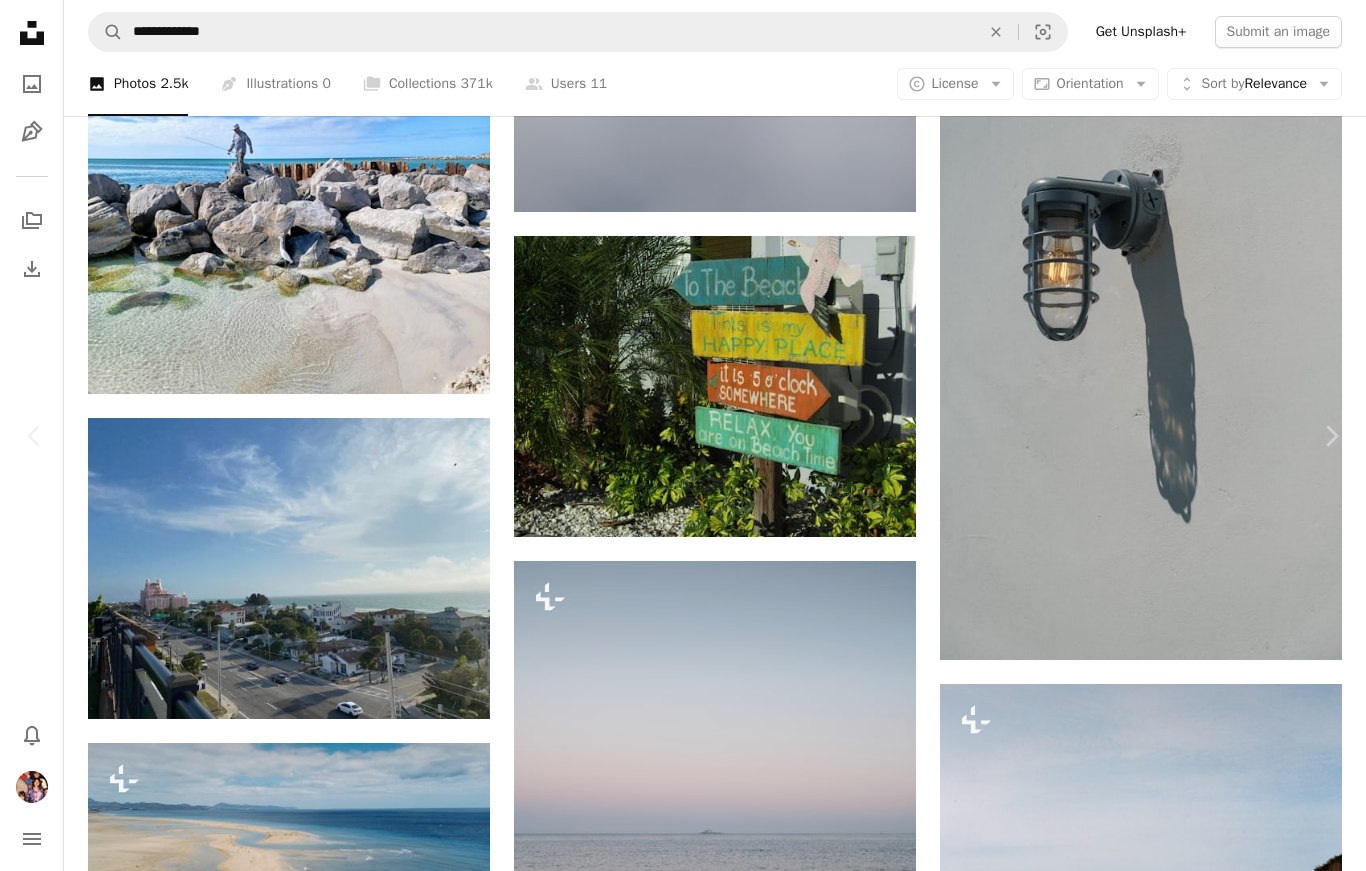 click on "A heart" at bounding box center (1063, 4483) 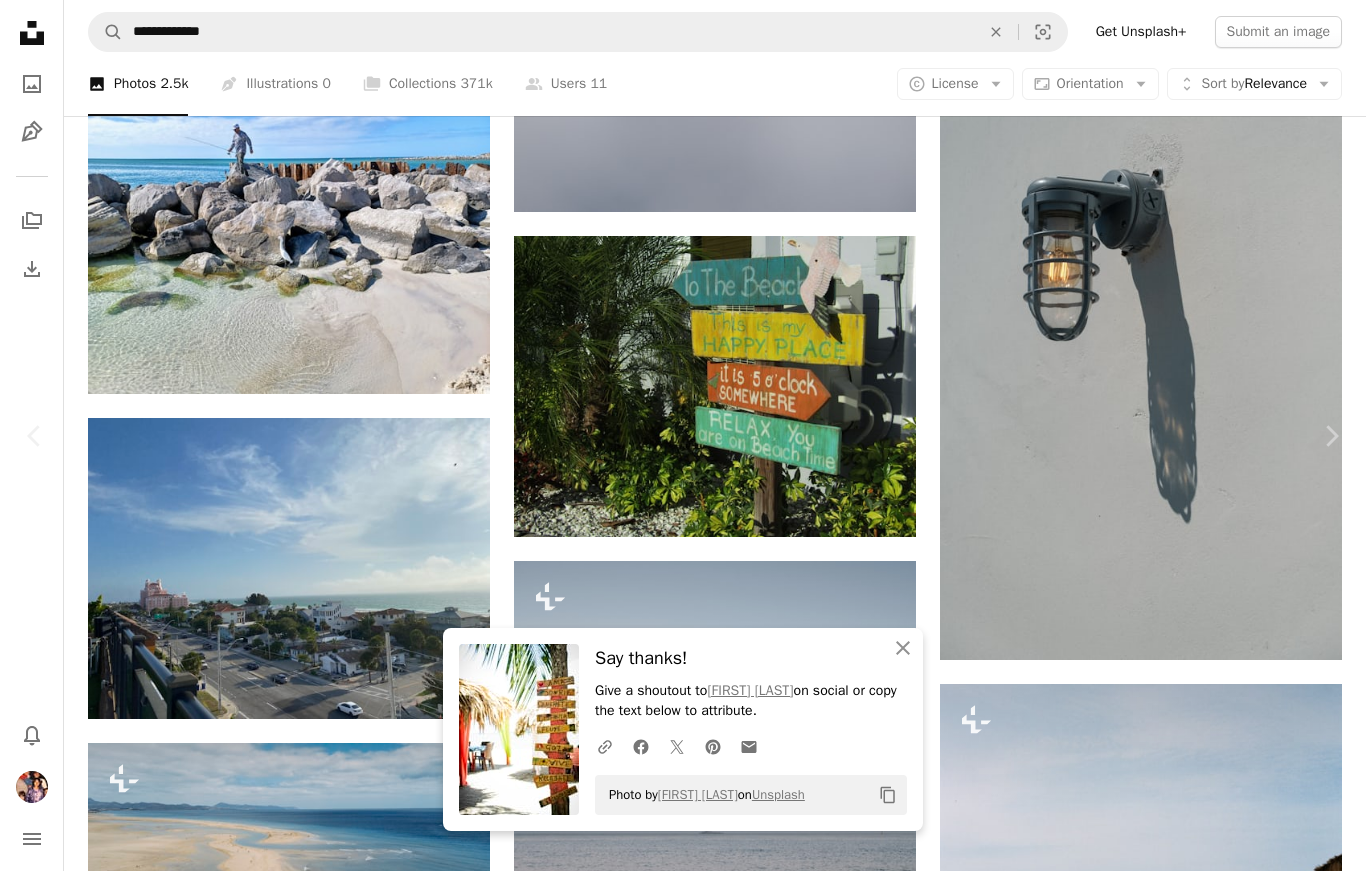 click at bounding box center [110, 4483] 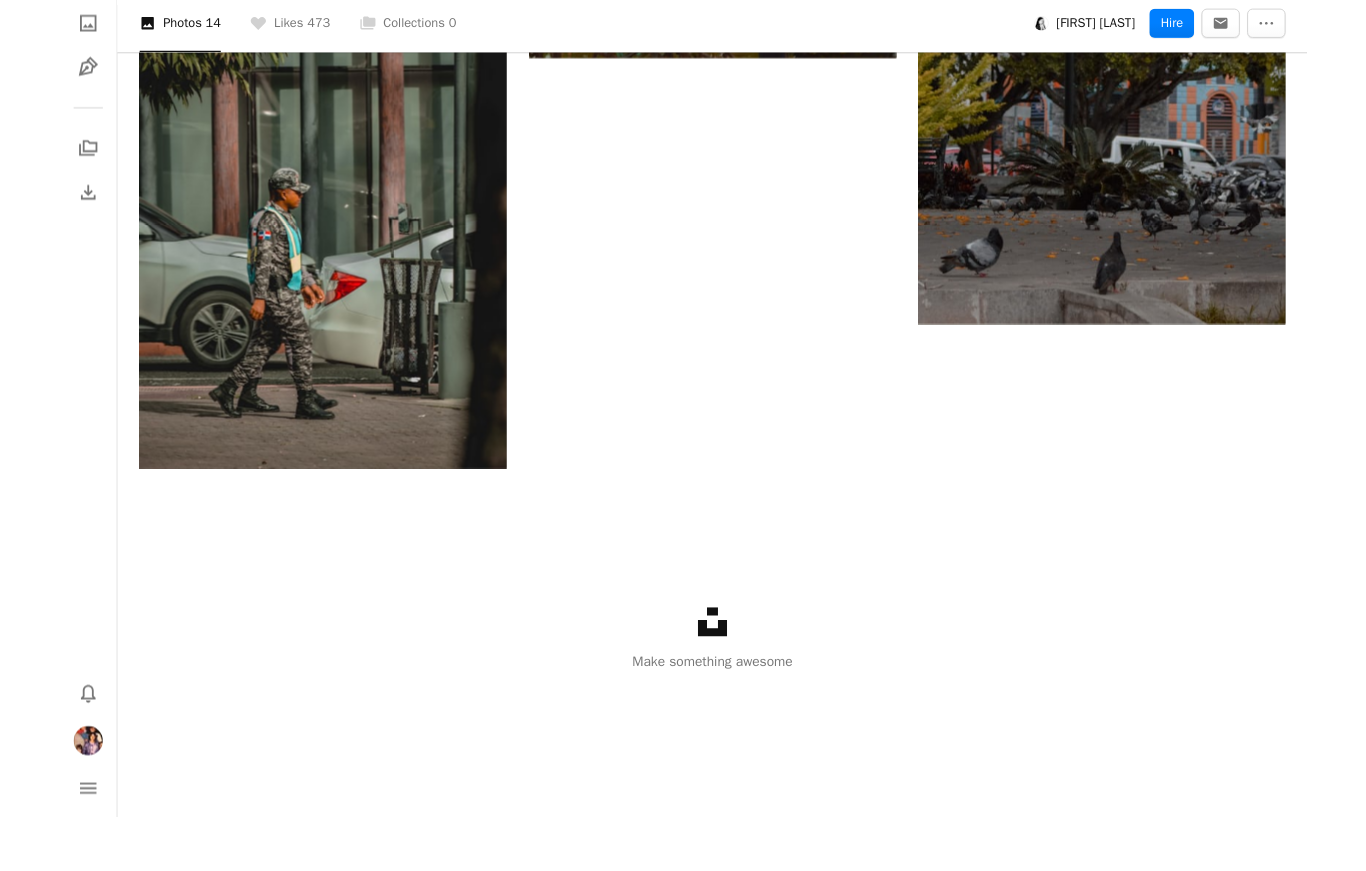 scroll, scrollTop: 3133, scrollLeft: 0, axis: vertical 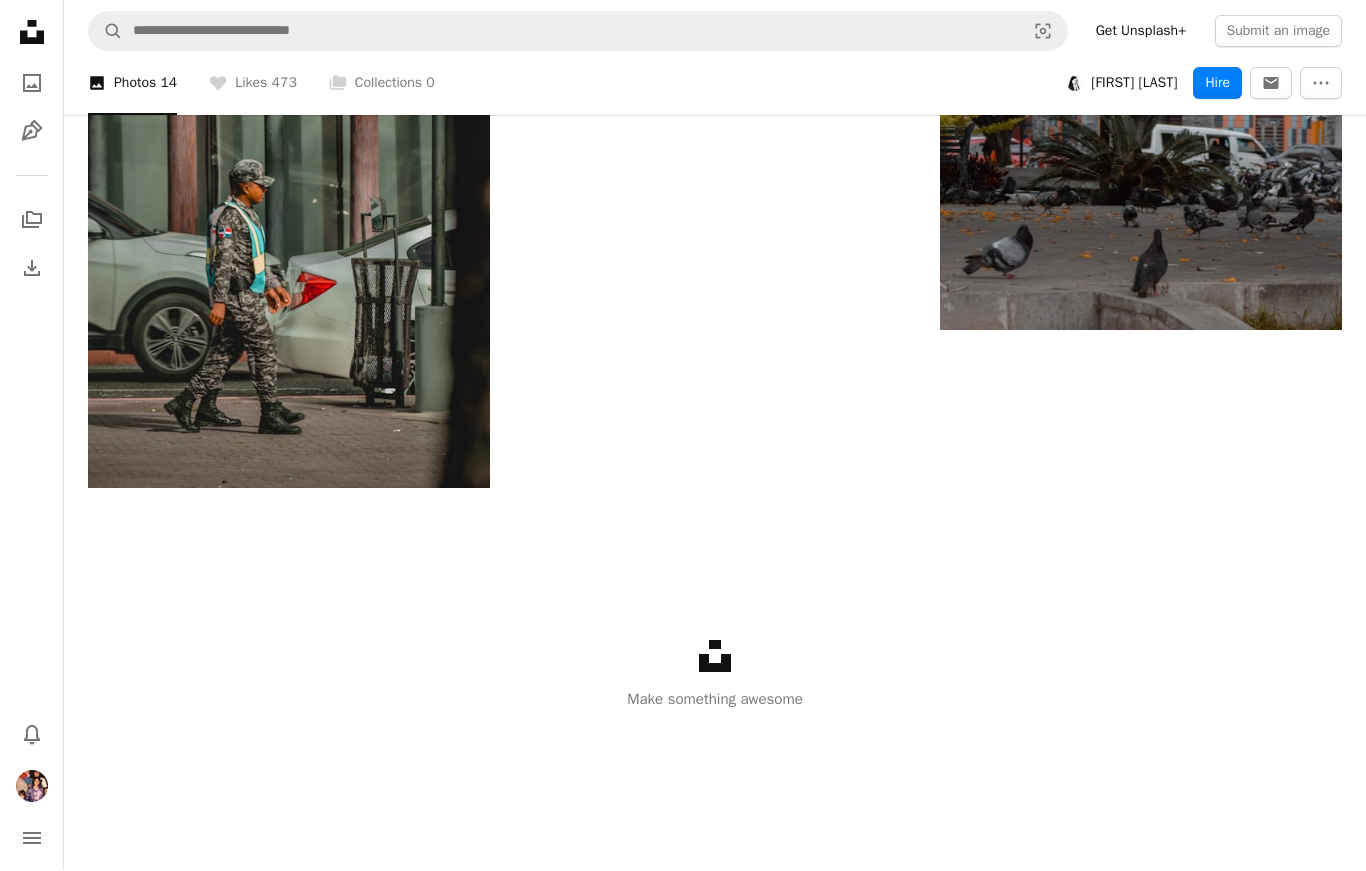 click at bounding box center [1141, -27] 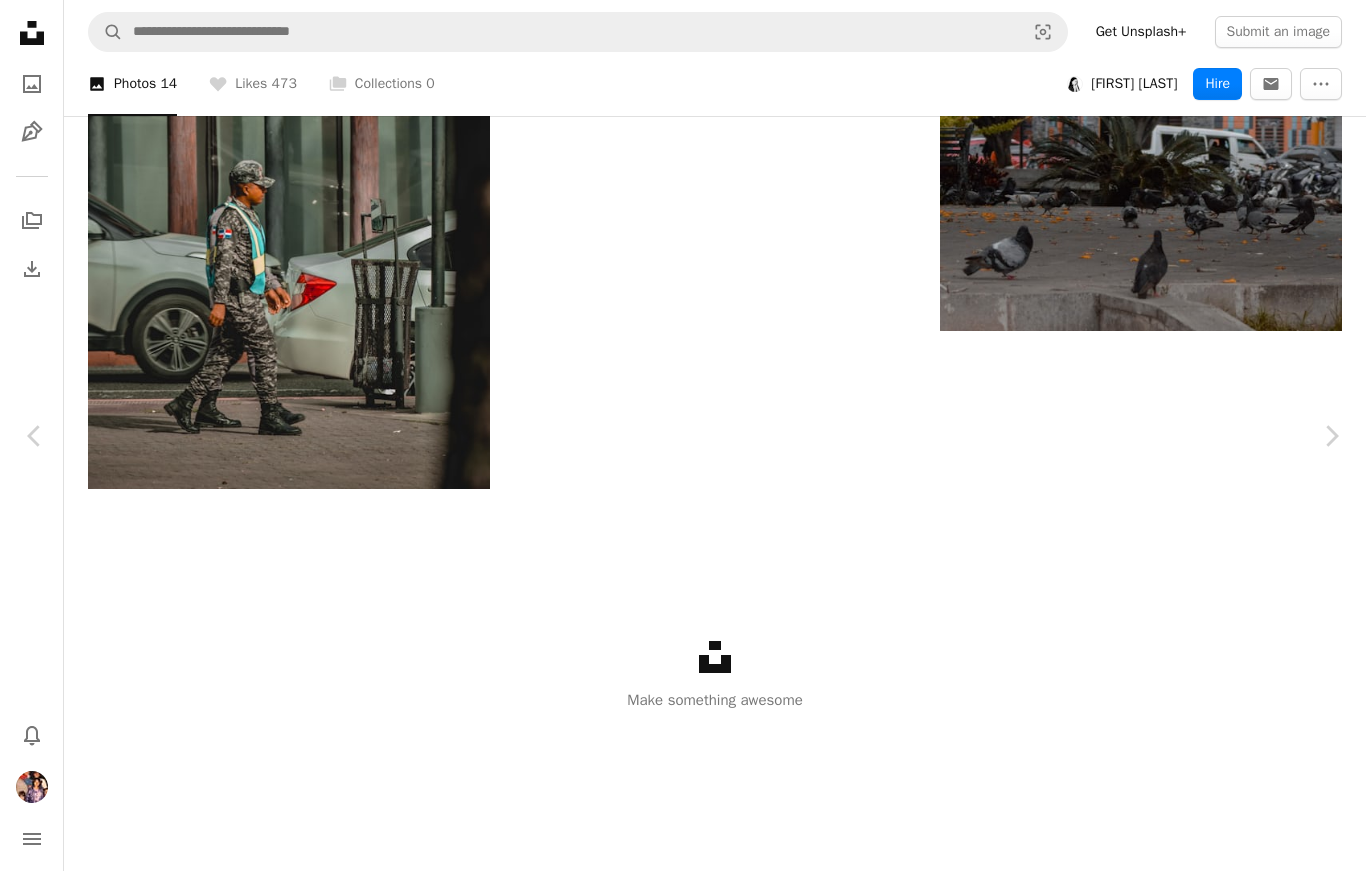 click on "An X shape Chevron left Chevron right Yicaury Tejada Hndez Available for hire A checkmark inside of a circle A heart A plus sign Download Chevron down Zoom in ––– ––  –– ––– –––– –––– ––– ––  –– ––– –––– –––– ––– ––  –– ––– –––– –––– A forward-right arrow Share Info icon Info More Actions –––   – –––  – – ––  – ––––. ––– ––– ––––  –––– ––– ––– – –––– –––– ––– –––   –––– –––– Browse premium related images on iStock  |  Save 20% with code UNSPLASH20 Related images" at bounding box center (683, 1307) 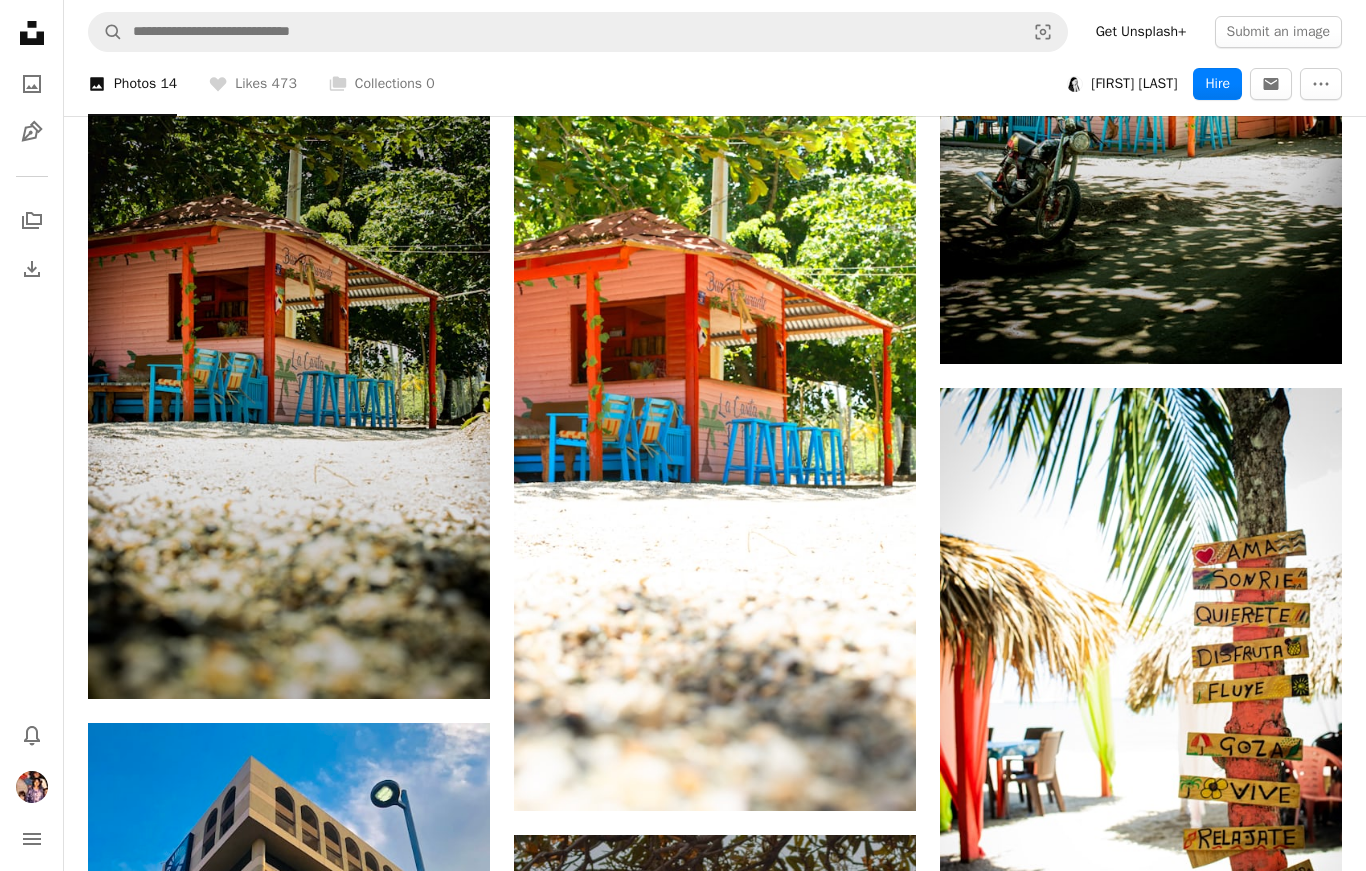 scroll, scrollTop: 1589, scrollLeft: 0, axis: vertical 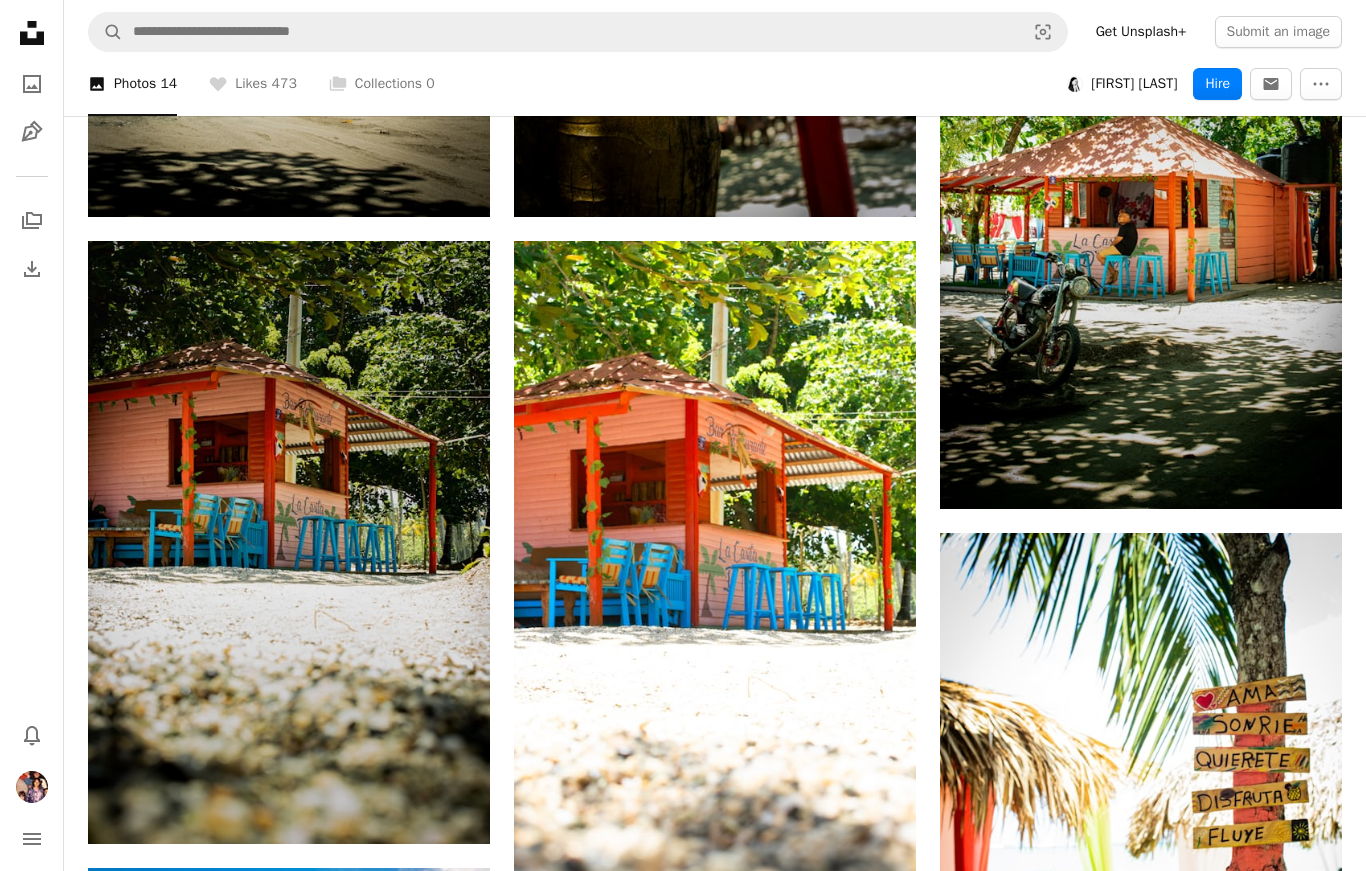 click at bounding box center [1141, 207] 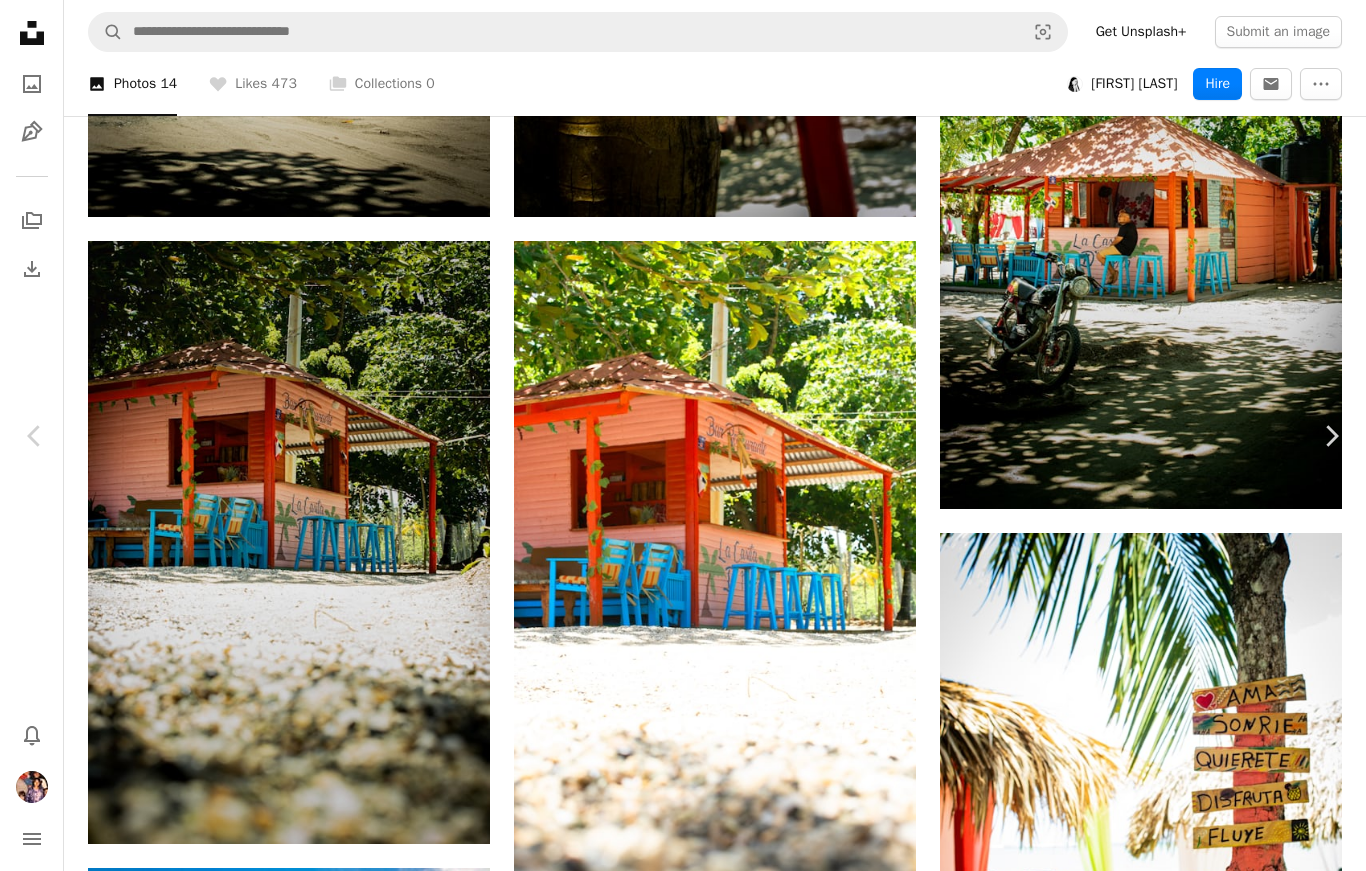 scroll, scrollTop: 572, scrollLeft: 0, axis: vertical 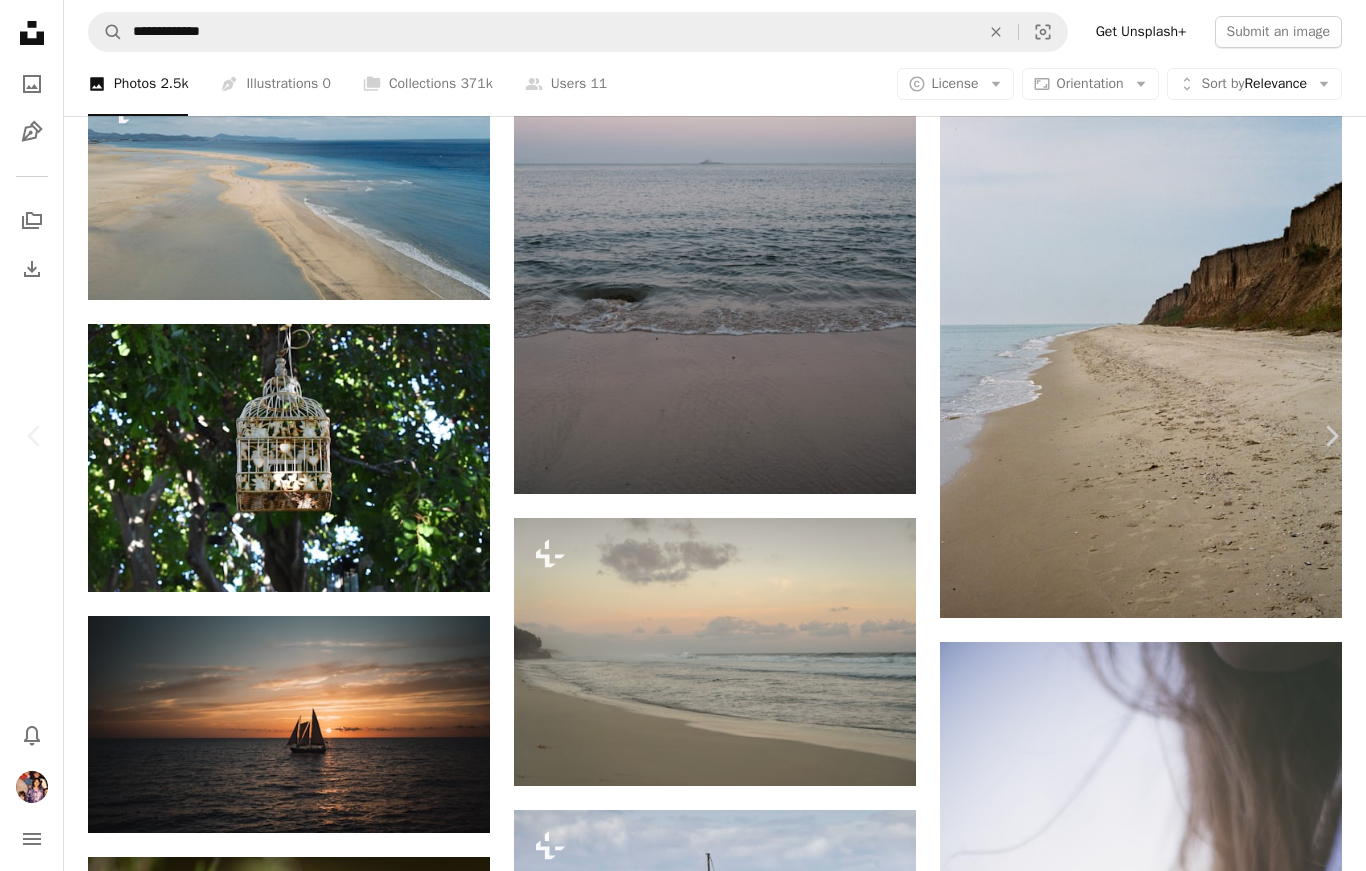 click on "An X shape Chevron left Chevron right [FIRST] [LAST] Available for hire A checkmark inside of a circle A heart A plus sign Download Chevron down Zoom in Views 348 Downloads 8 A forward-right arrow Share Info icon Info More Actions Calendar outlined Published on [DATE] Safety Free to use under the Unsplash License Browse premium related images on iStock | Save 20% with code UNSPLASH20 View more on iStock ↗ Related images A heart A plus sign [FIRST] [LAST] Available for hire A checkmark inside of a circle Arrow pointing down A heart A plus sign [FIRST] [LAST] Arrow pointing down A heart A plus sign [FIRST] [LAST] Arrow pointing down A heart A plus sign [FIRST] [LAST] Arrow pointing down A heart A plus sign [FIRST] [LAST] Available for hire A checkmark inside of a circle Arrow pointing down A heart A plus sign [FIRST] [LAST] Available for hire A checkmark inside of a circle" at bounding box center (683, 5105) 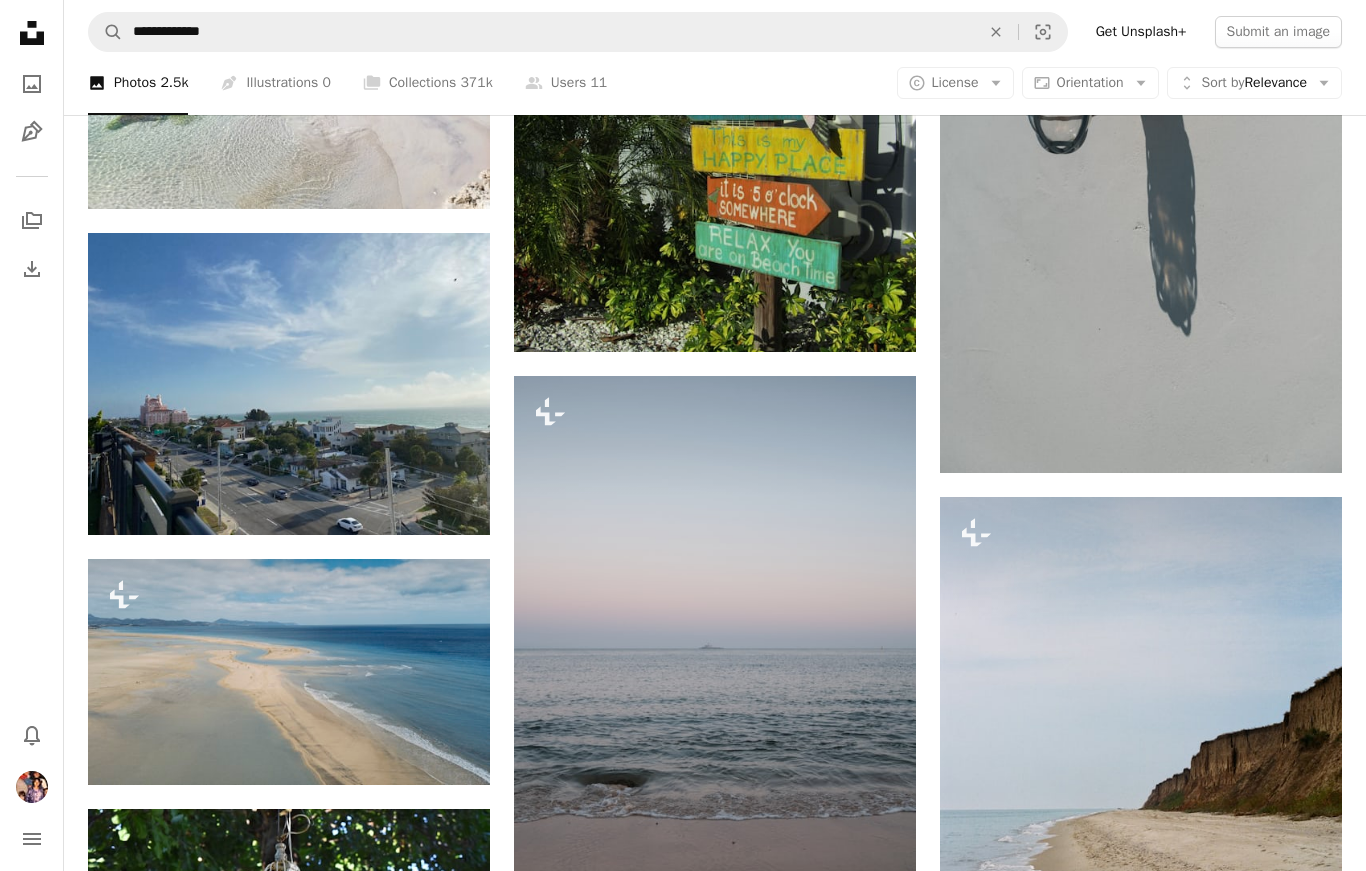 scroll, scrollTop: 11042, scrollLeft: 0, axis: vertical 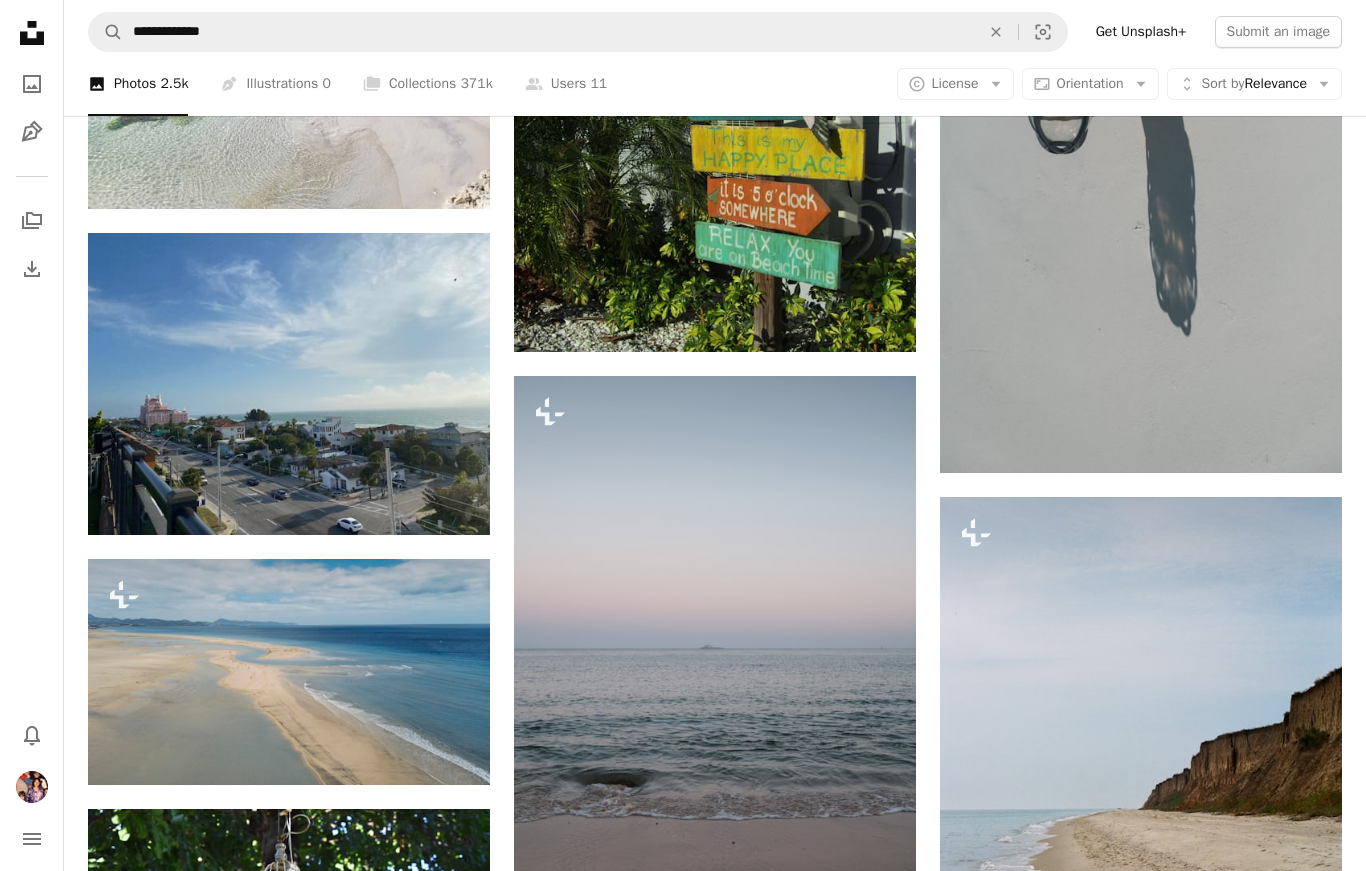 click at bounding box center (715, 202) 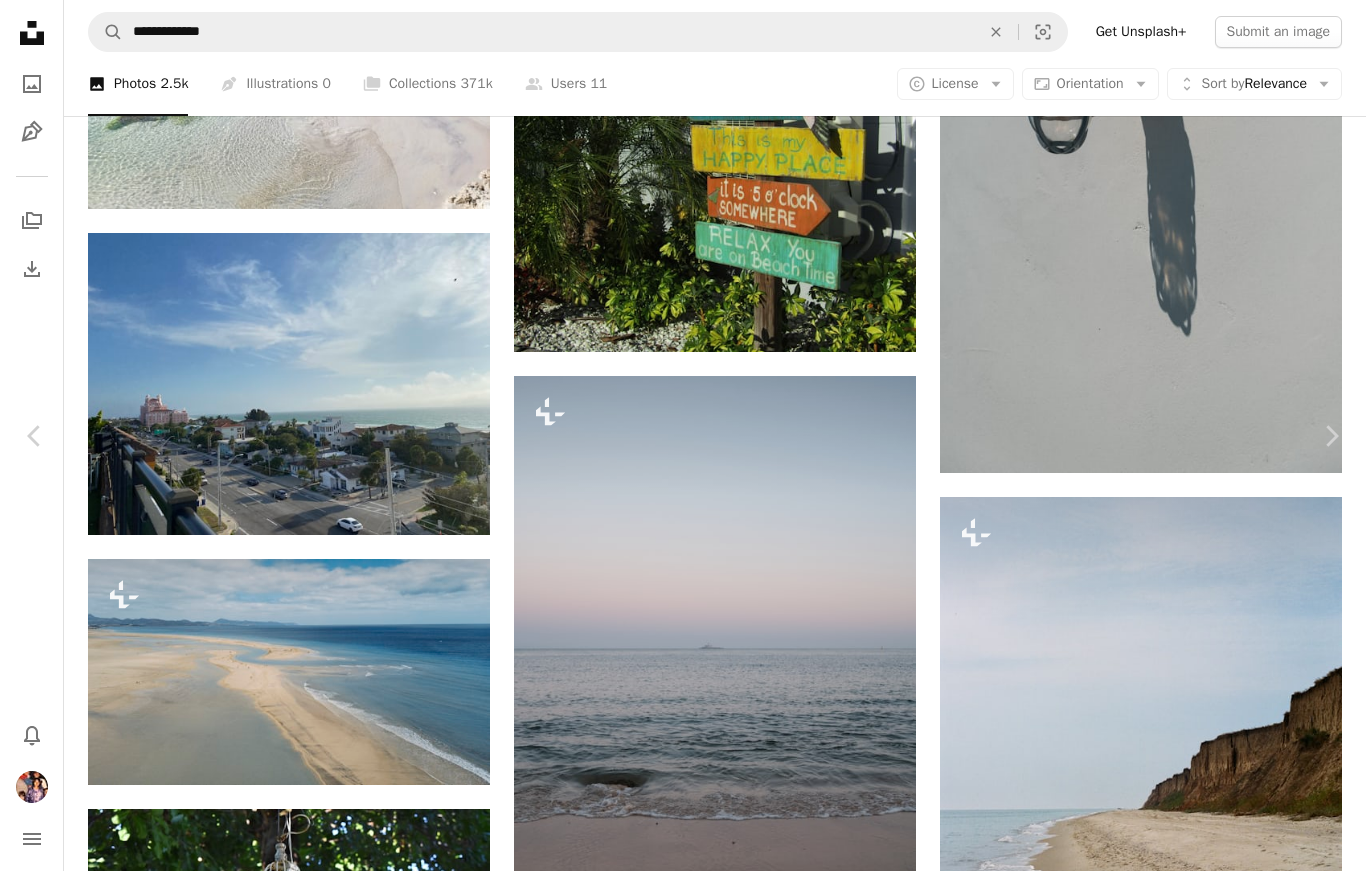 scroll, scrollTop: 837, scrollLeft: 0, axis: vertical 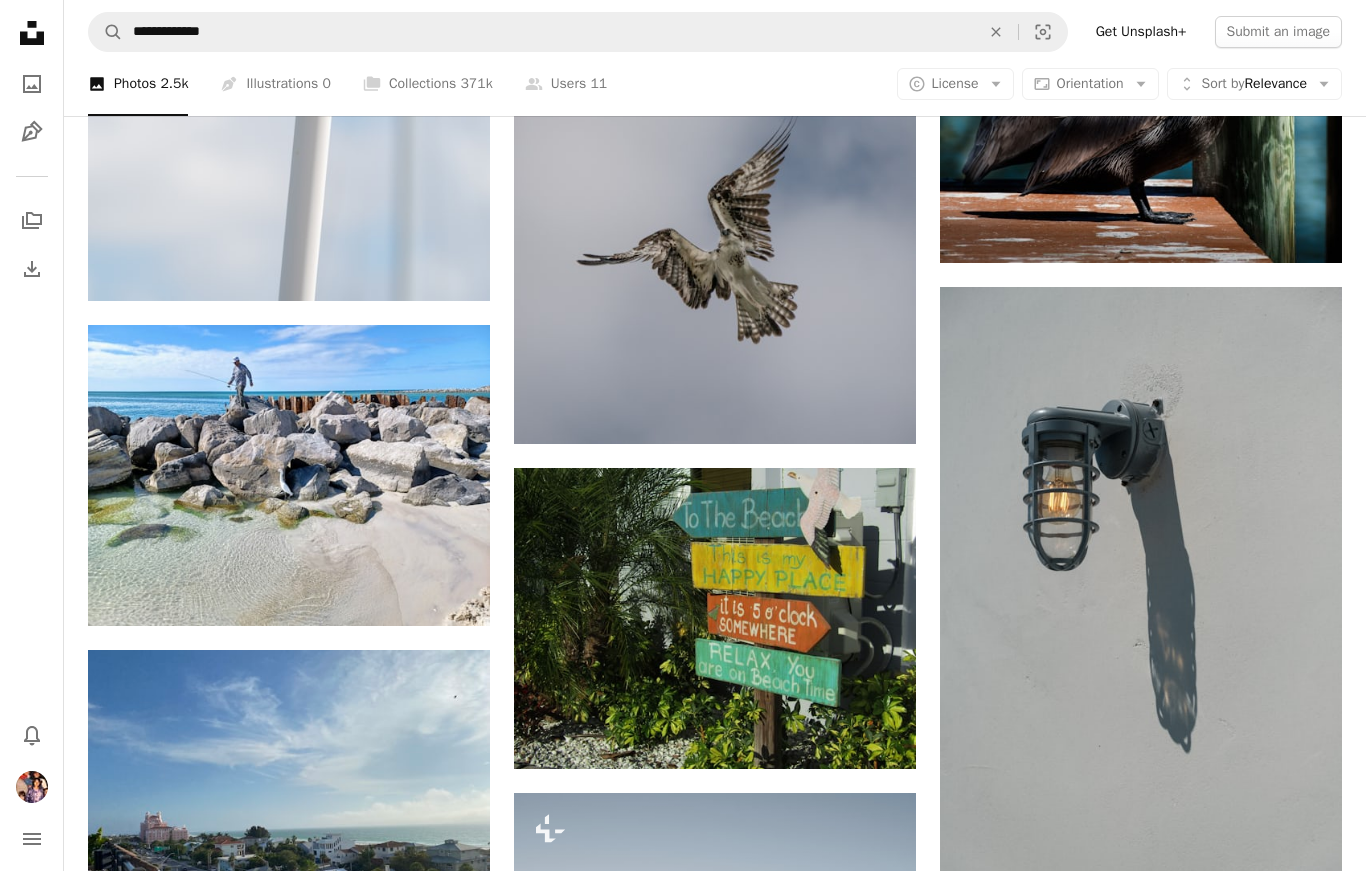 click at bounding box center [715, 619] 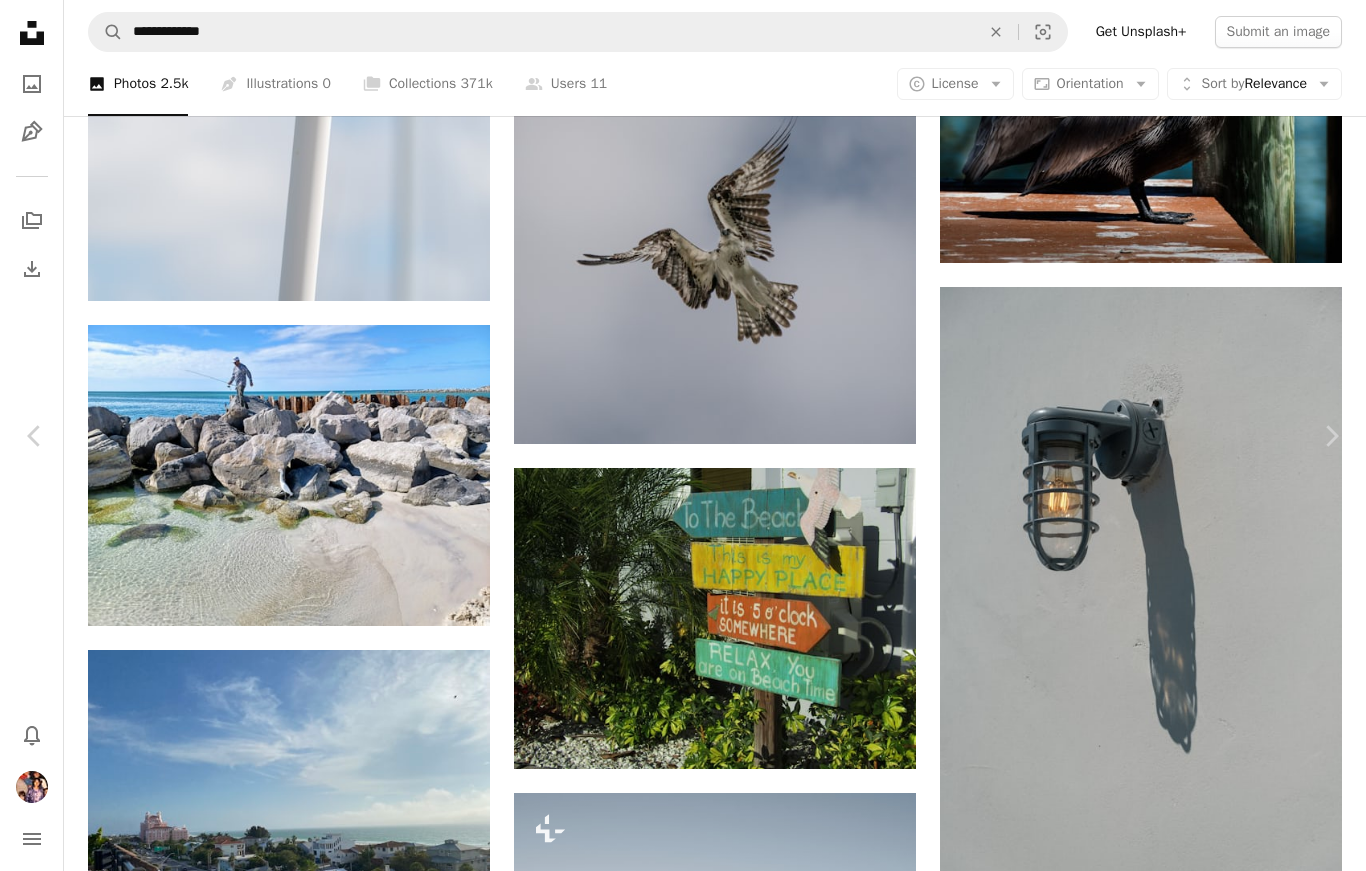 scroll, scrollTop: 3884, scrollLeft: 0, axis: vertical 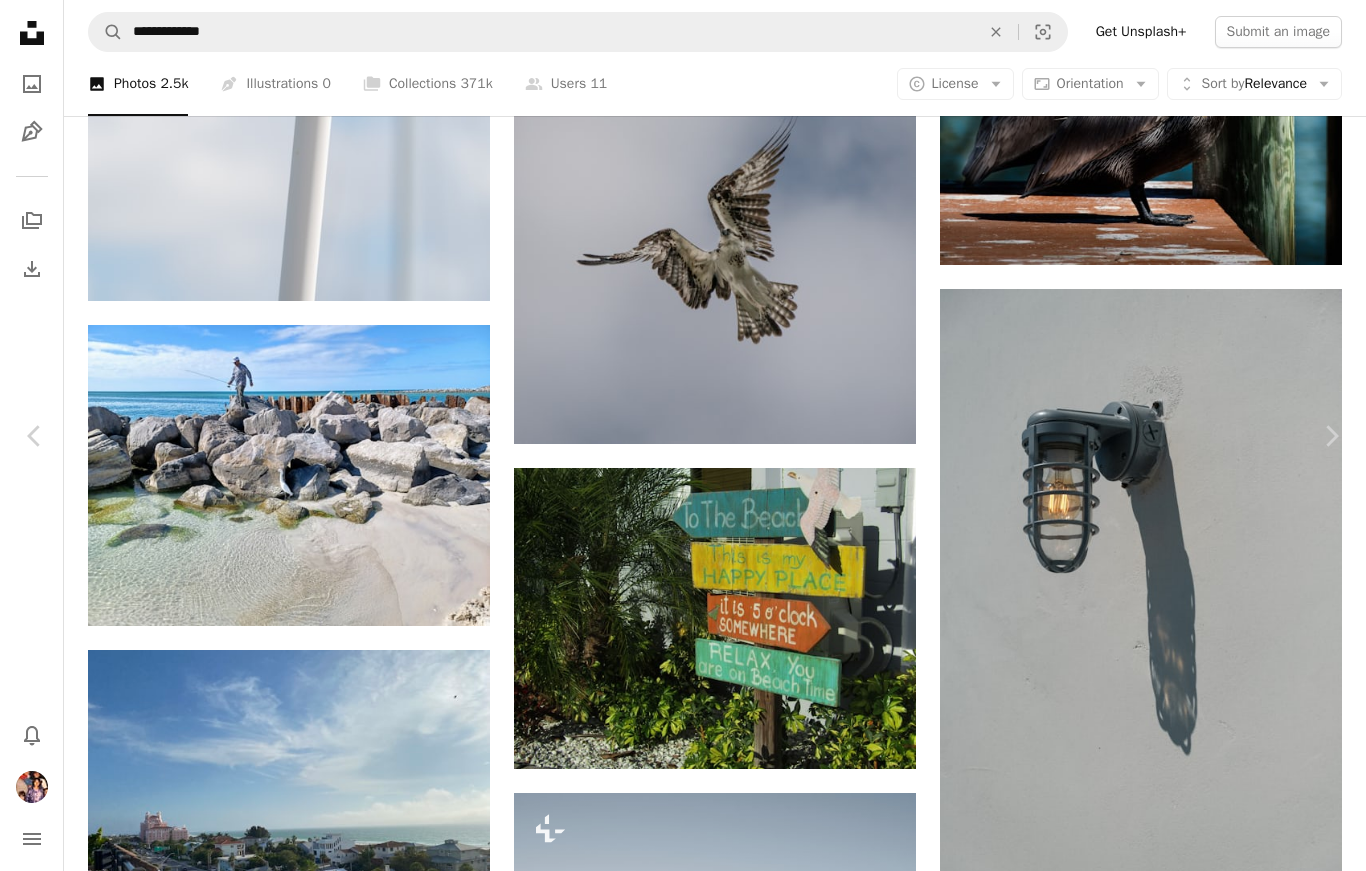 click at bounding box center (676, 5858) 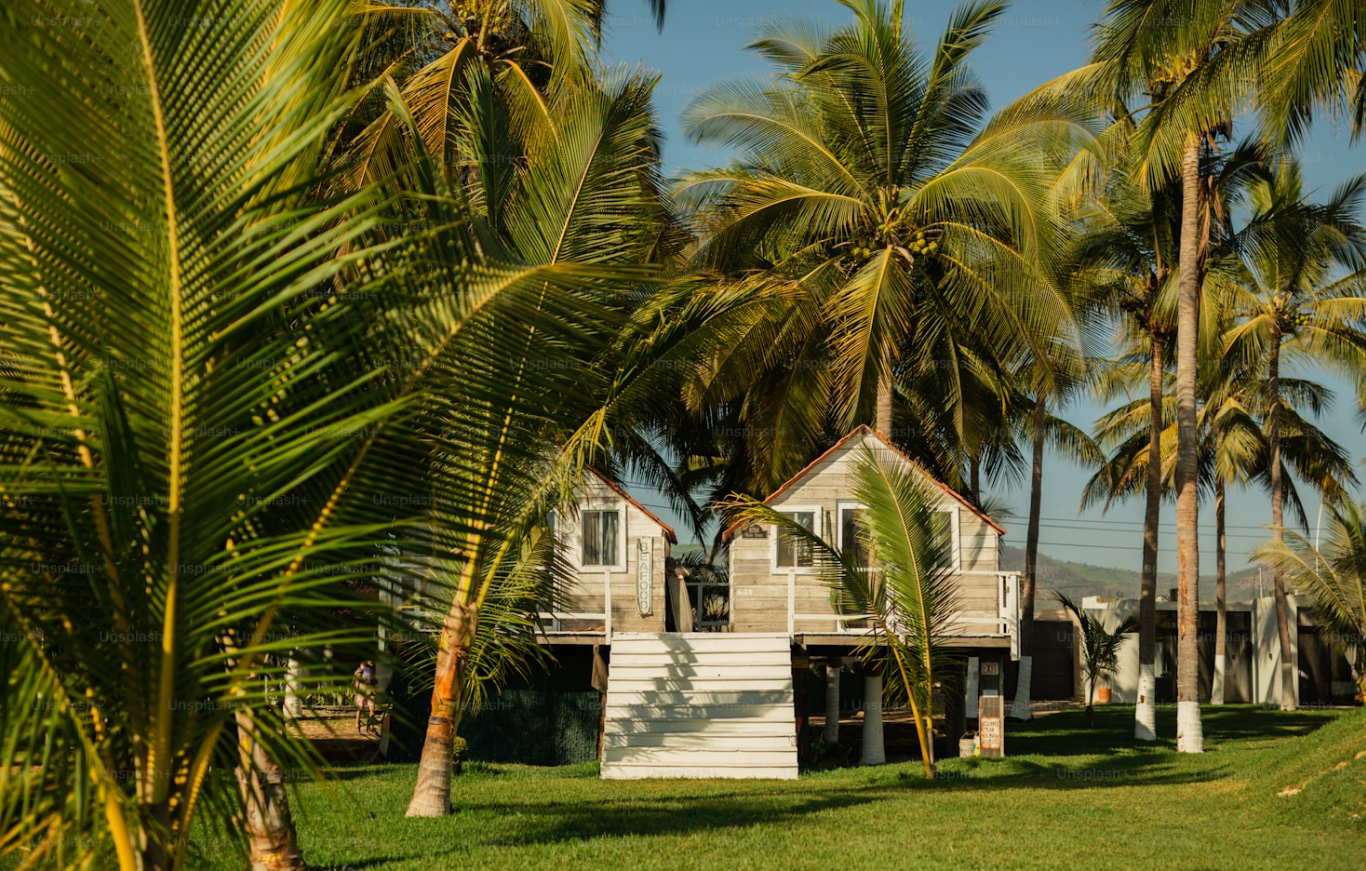scroll, scrollTop: 20, scrollLeft: 0, axis: vertical 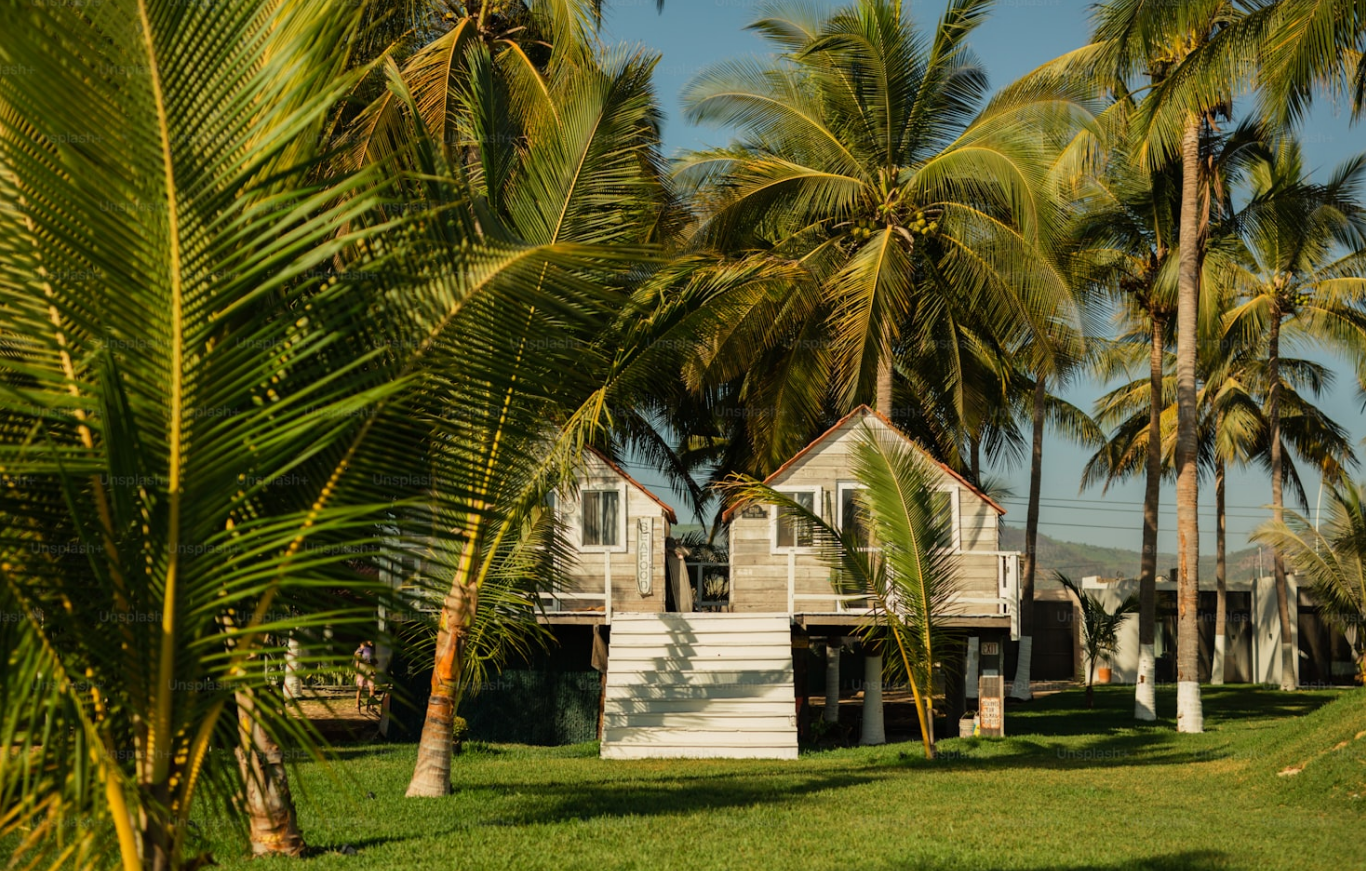 click at bounding box center [683, 435] 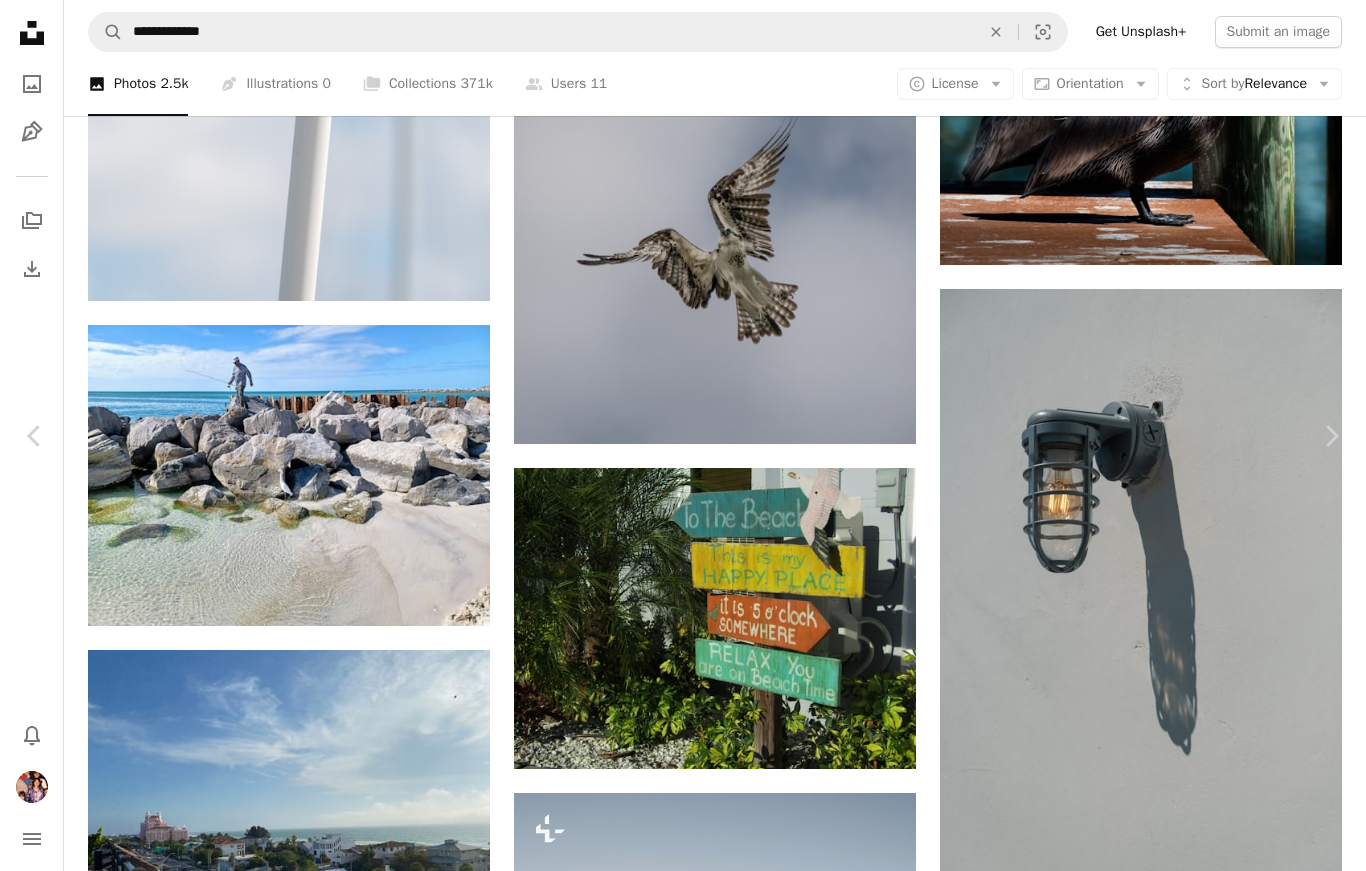scroll, scrollTop: 330, scrollLeft: 0, axis: vertical 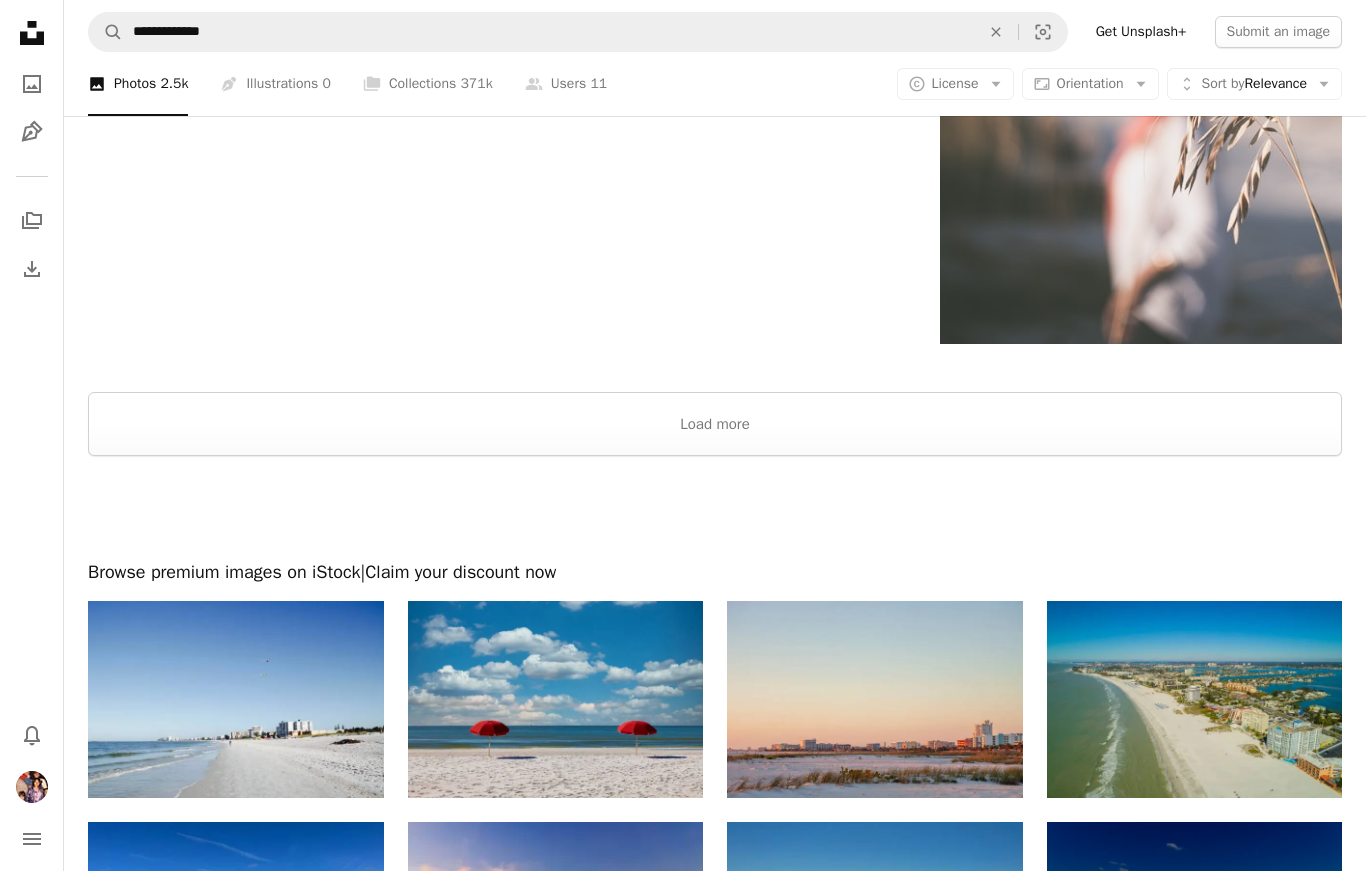 click on "Load more" at bounding box center (715, 424) 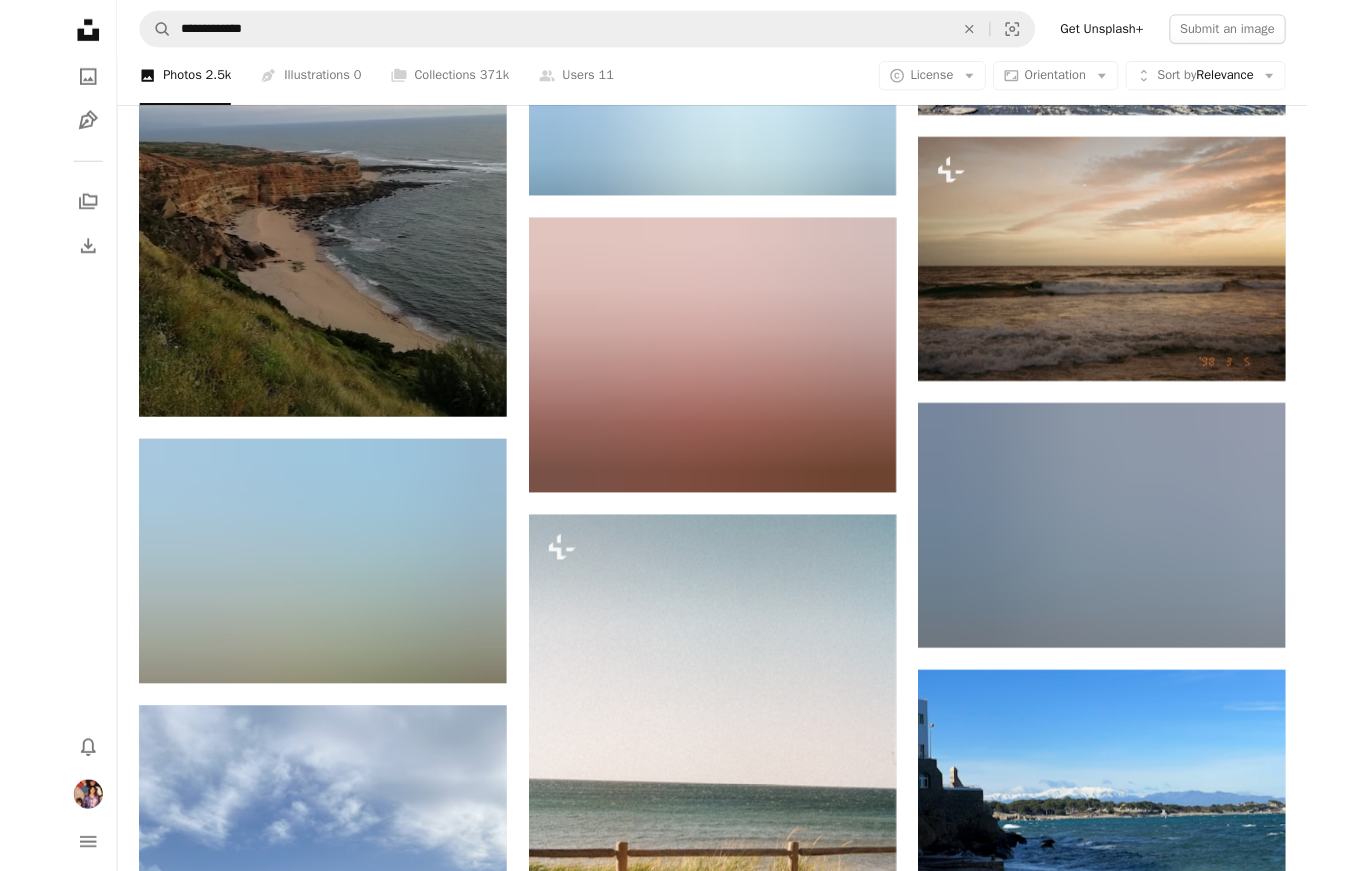 scroll, scrollTop: 24619, scrollLeft: 0, axis: vertical 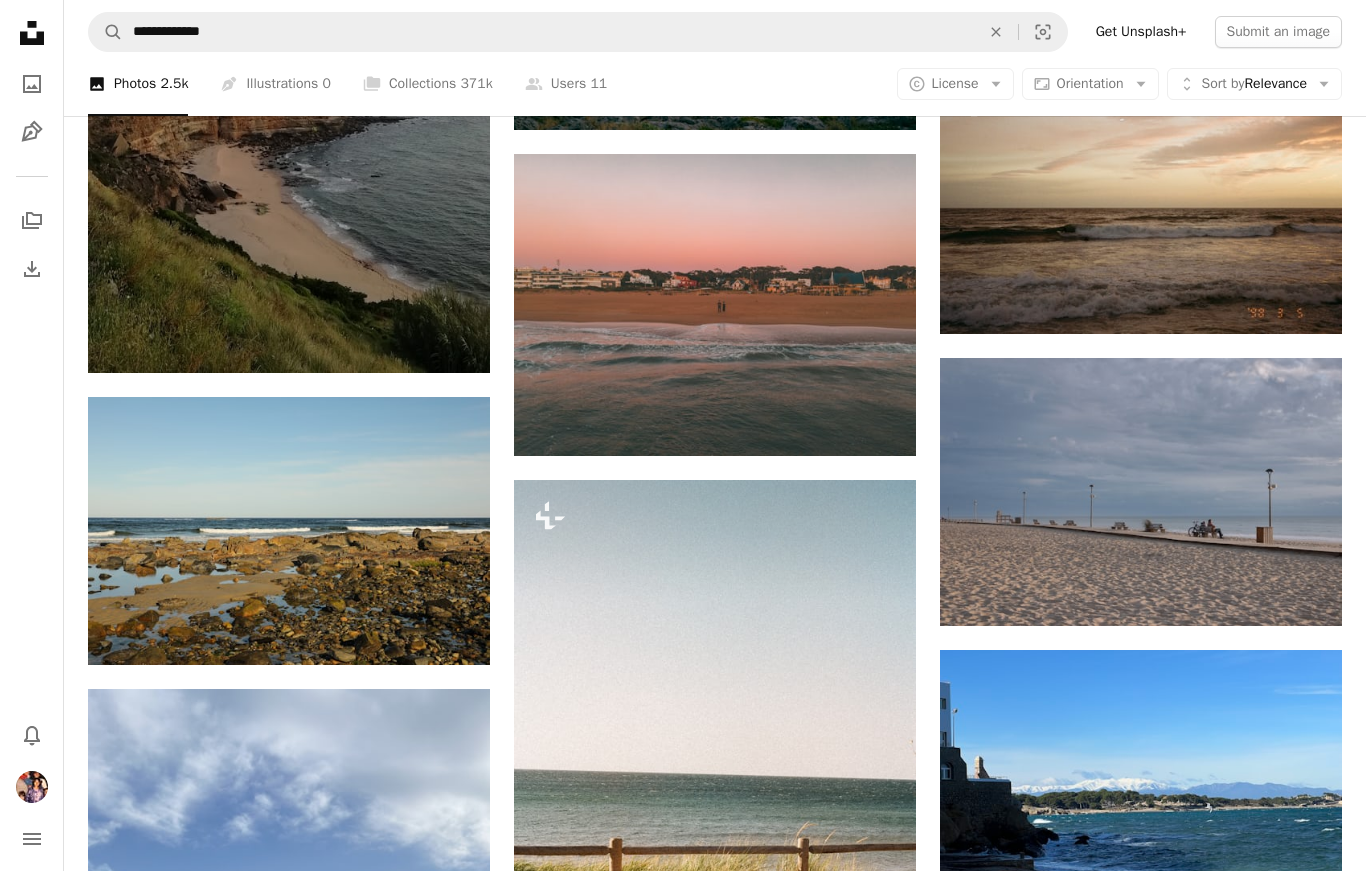 click at bounding box center (715, 305) 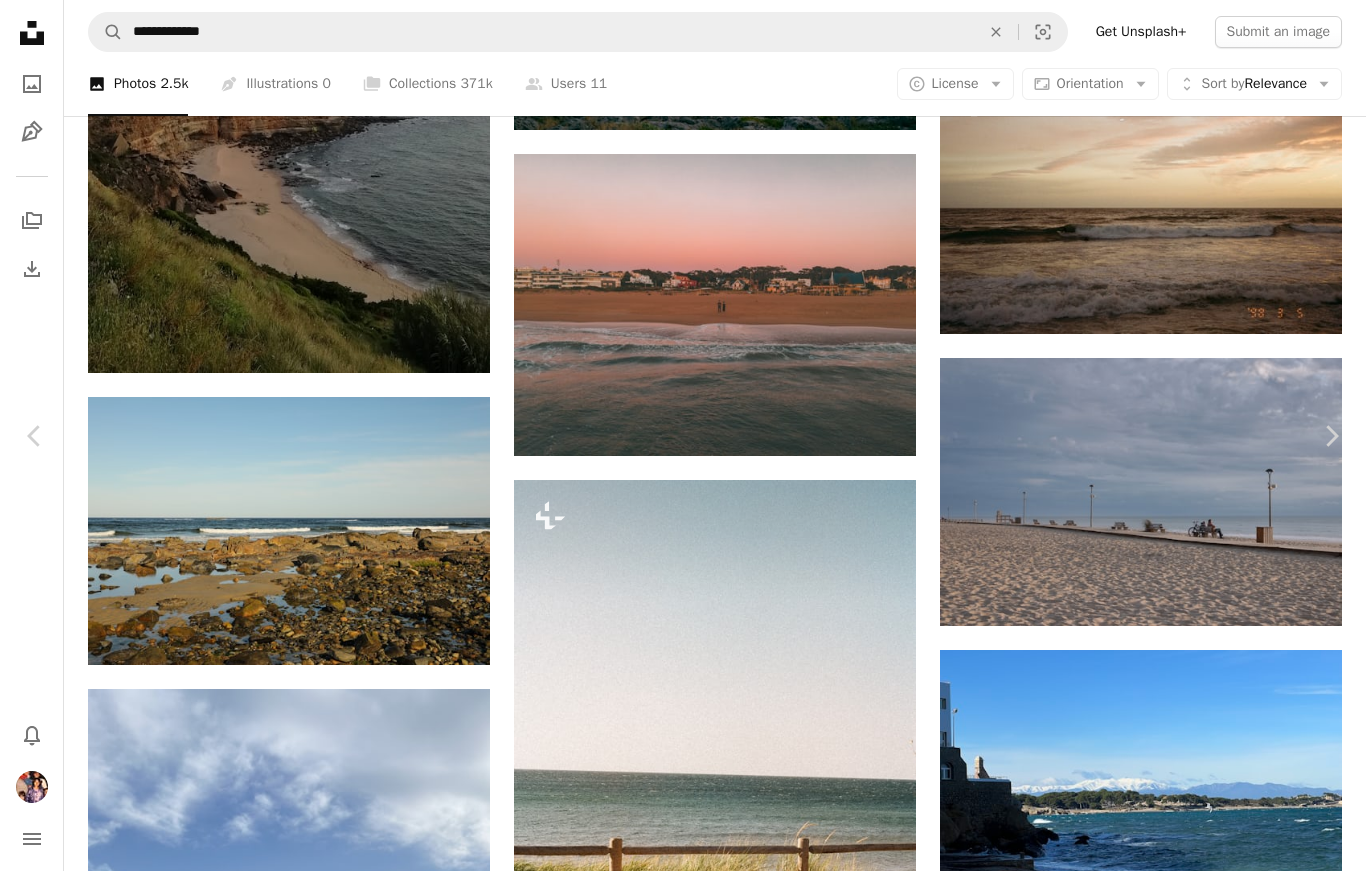 click on "An X shape Chevron left Chevron right [FIRST] [LAST] Available for hire A checkmark inside of a circle A heart A plus sign Download Chevron down Zoom in Views 52,864 Downloads 270 A forward-right arrow Share Info icon Info More Actions Sunrise at the beach A map marker [PLACE], [STATE], [COUNTRY] Calendar outlined Published on [DATE] Camera DJI, FC3170 Safety Free to use under the Unsplash License beach sunset sunrise friends waves beach background summer beach ocean beach drone view summer vibes [COUNTRY] land human sea scenery outdoors dawn coast panoramic dusk Browse premium related images on iStock | Save 20% with code UNSPLASH20 View more on iStock ↗ Related images A heart A plus sign [FIRST] [LAST] Available for hire A checkmark inside of a circle Arrow pointing down A heart A plus sign [FIRST] [LAST] Arrow pointing down A heart A plus sign [FIRST] [LAST] Arrow pointing down A heart A plus sign [FIRST] [LAST] Arrow pointing down A heart A plus sign Sincerely Media A heart" at bounding box center [683, 3732] 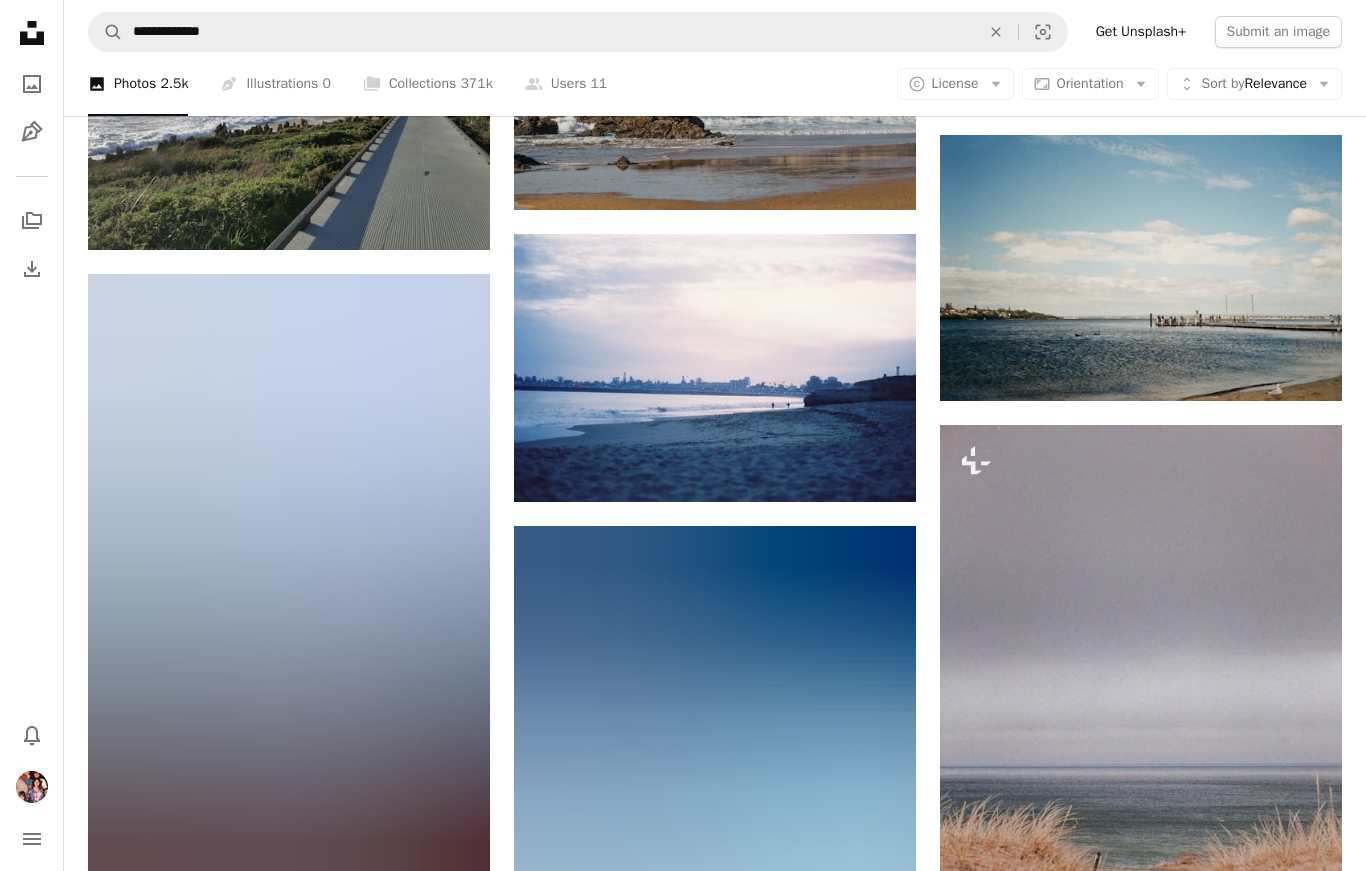 scroll, scrollTop: 28071, scrollLeft: 0, axis: vertical 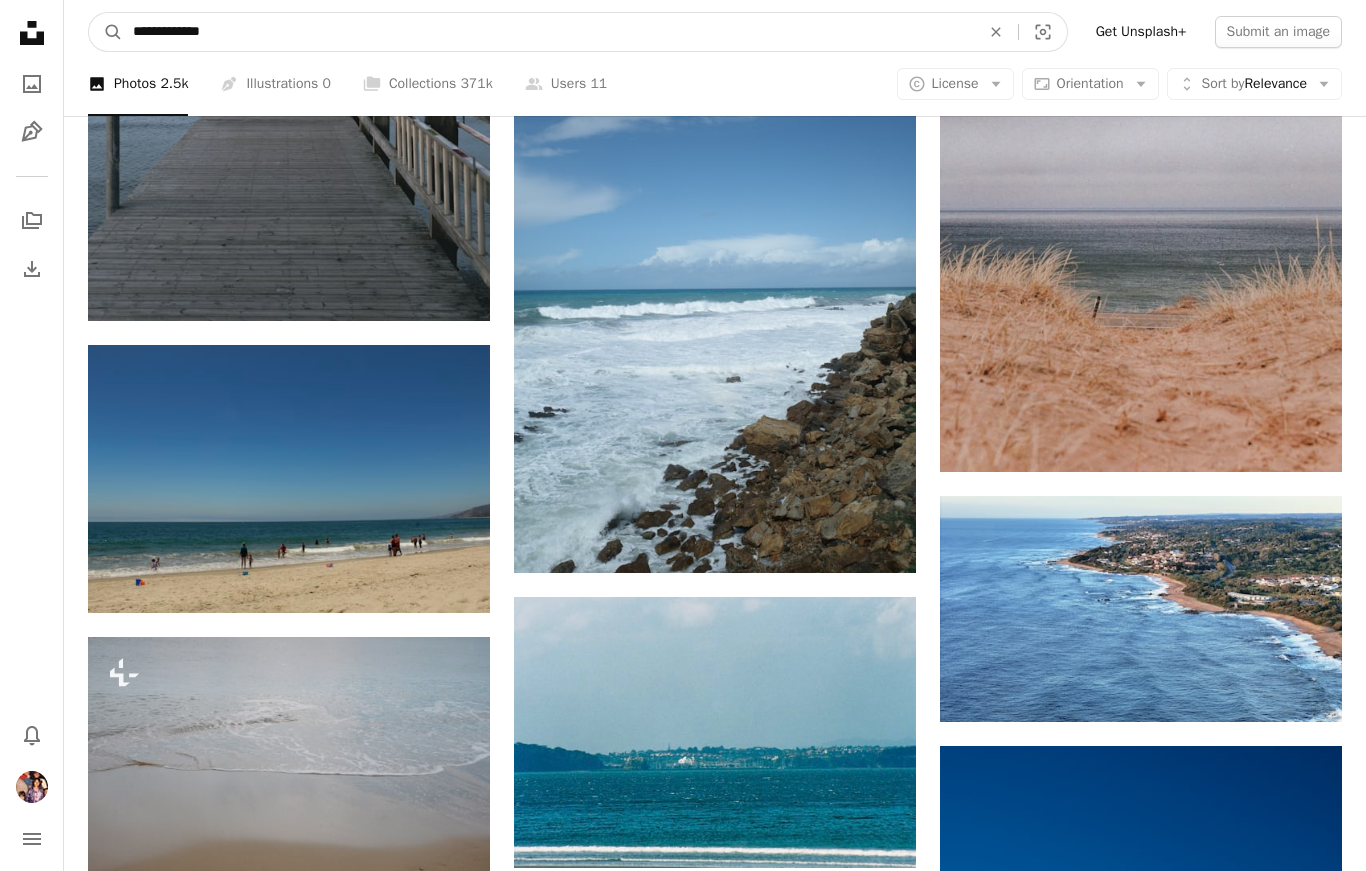 click on "**********" at bounding box center (548, 32) 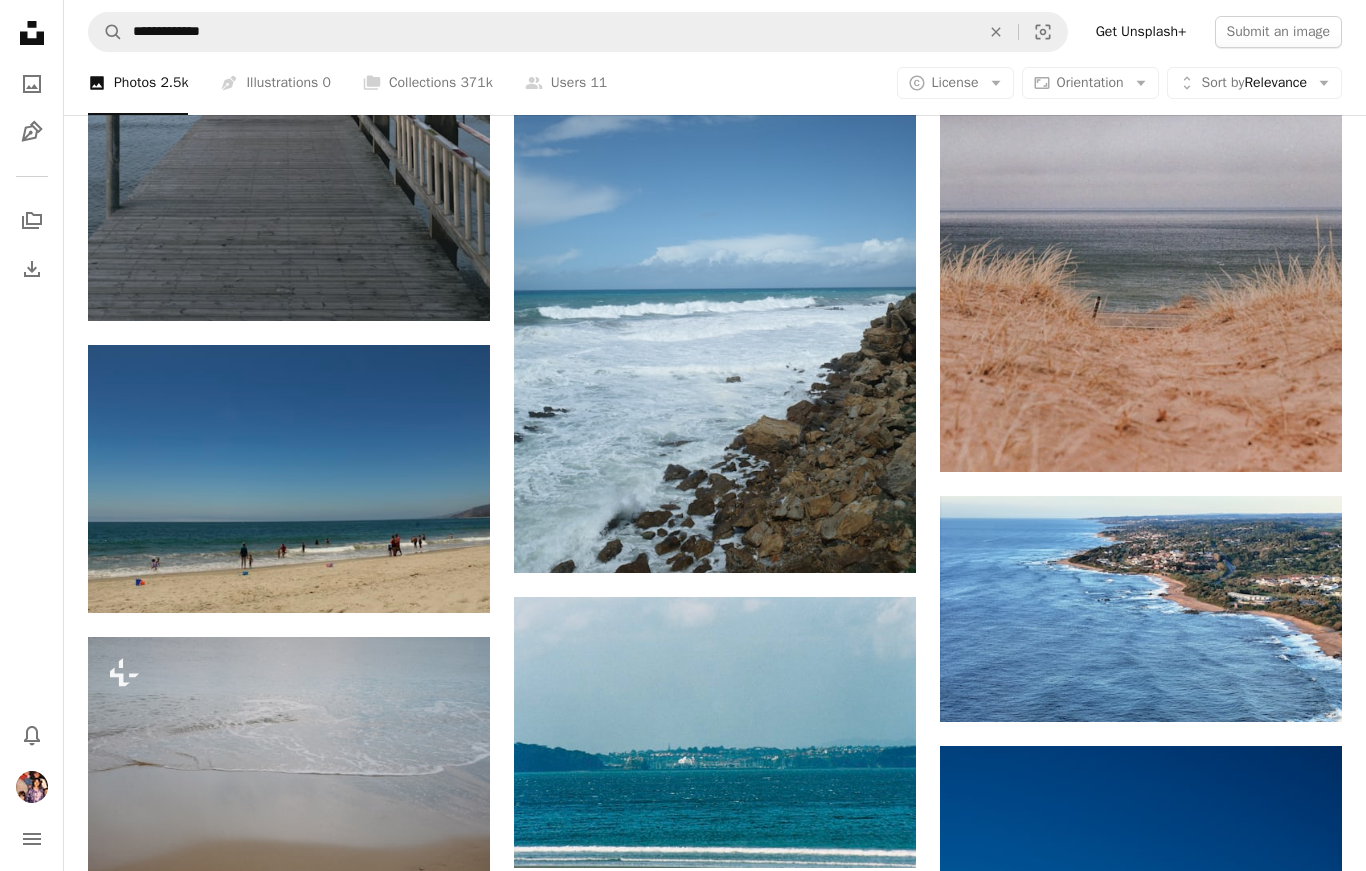 click 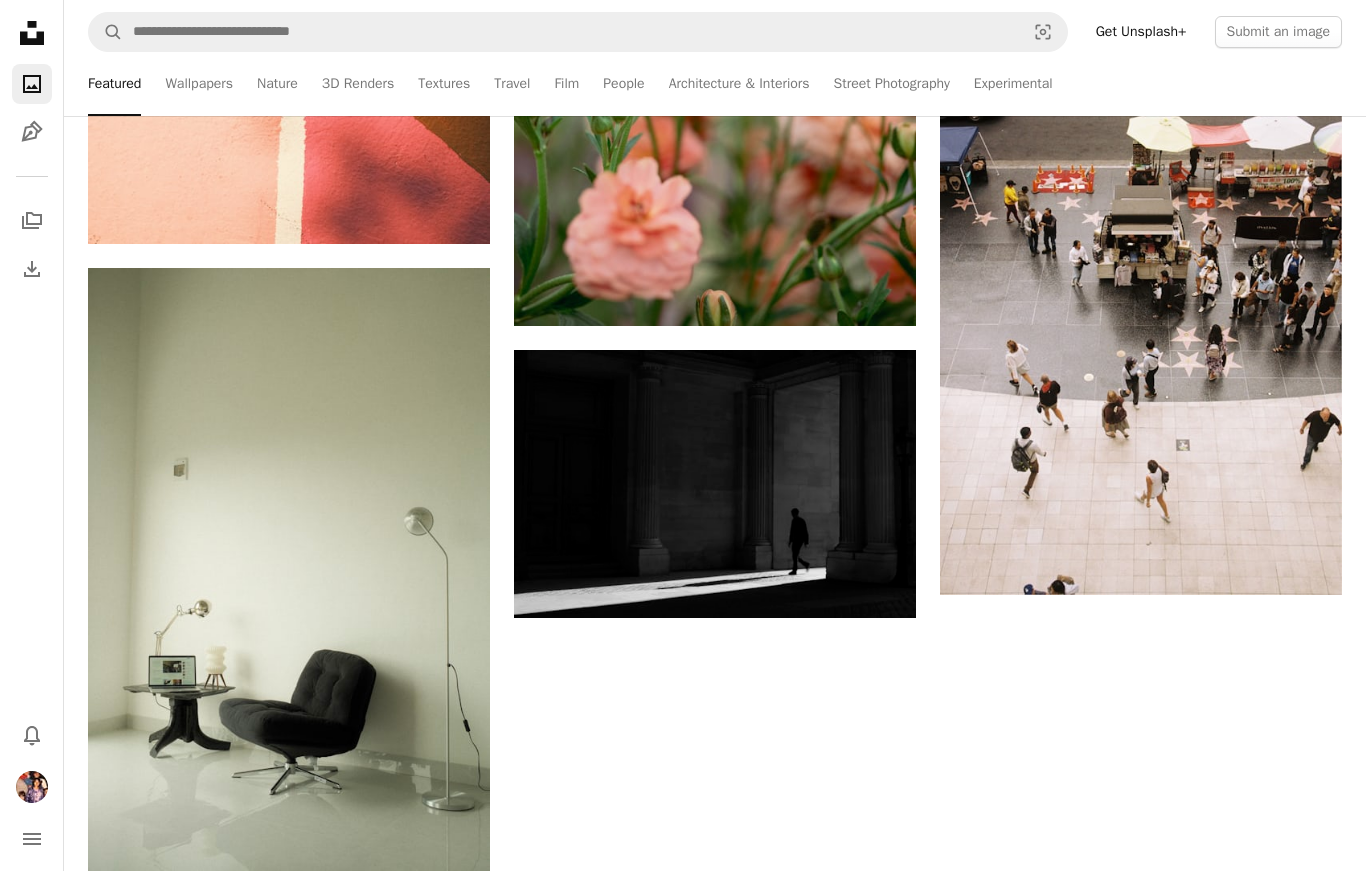 scroll, scrollTop: 0, scrollLeft: 0, axis: both 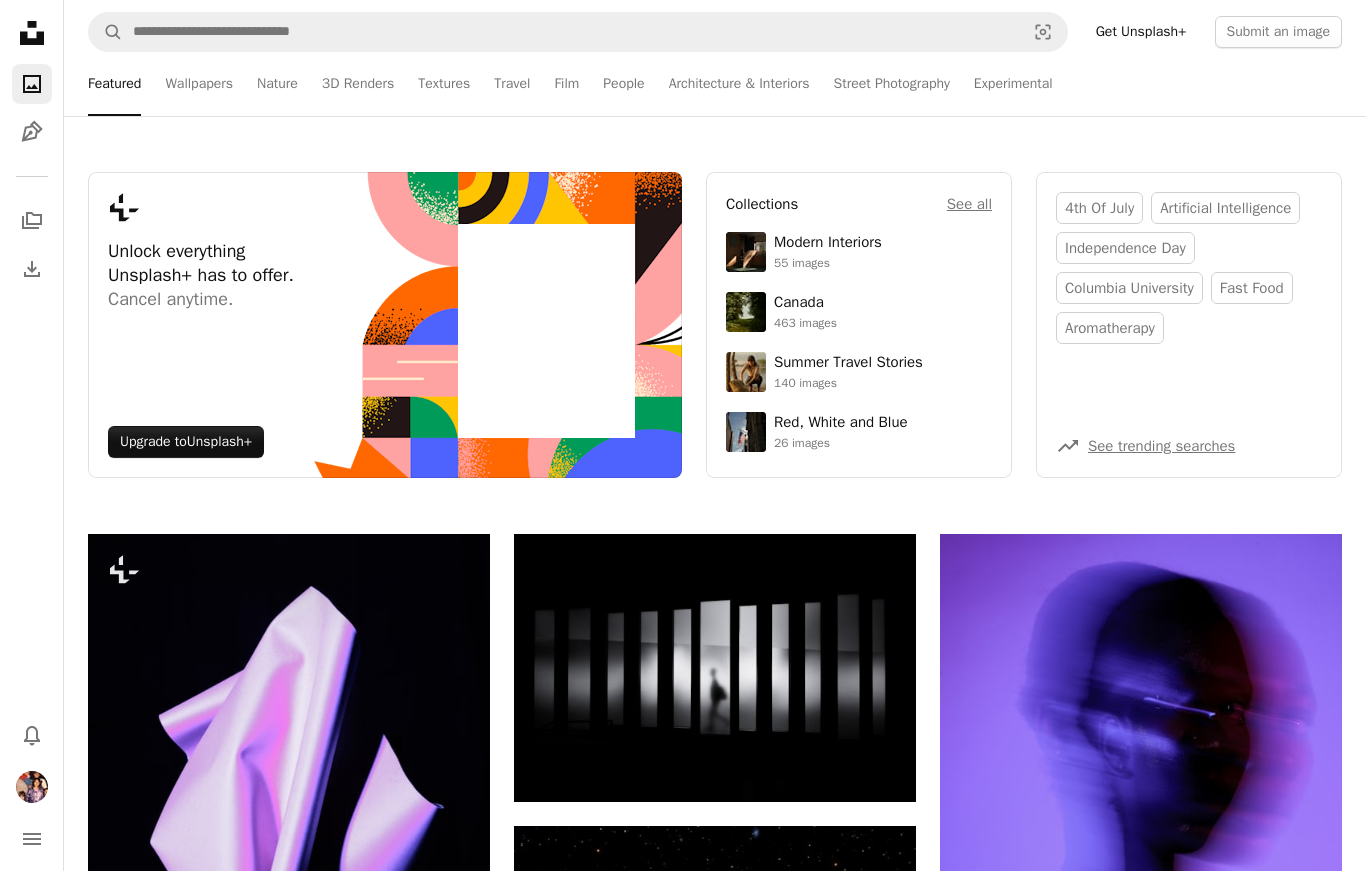 click at bounding box center (32, 787) 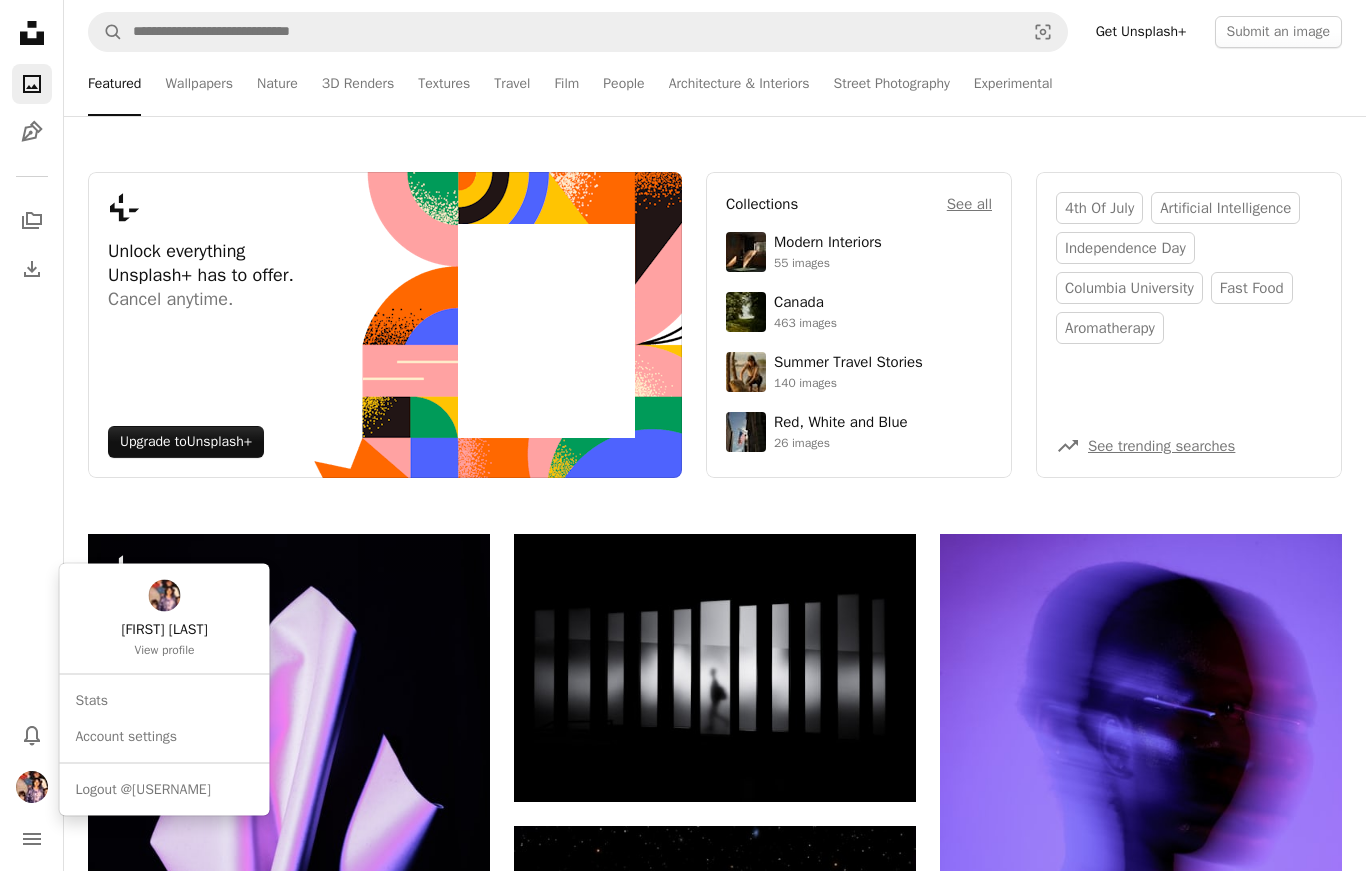 click on "Account settings" at bounding box center (165, 736) 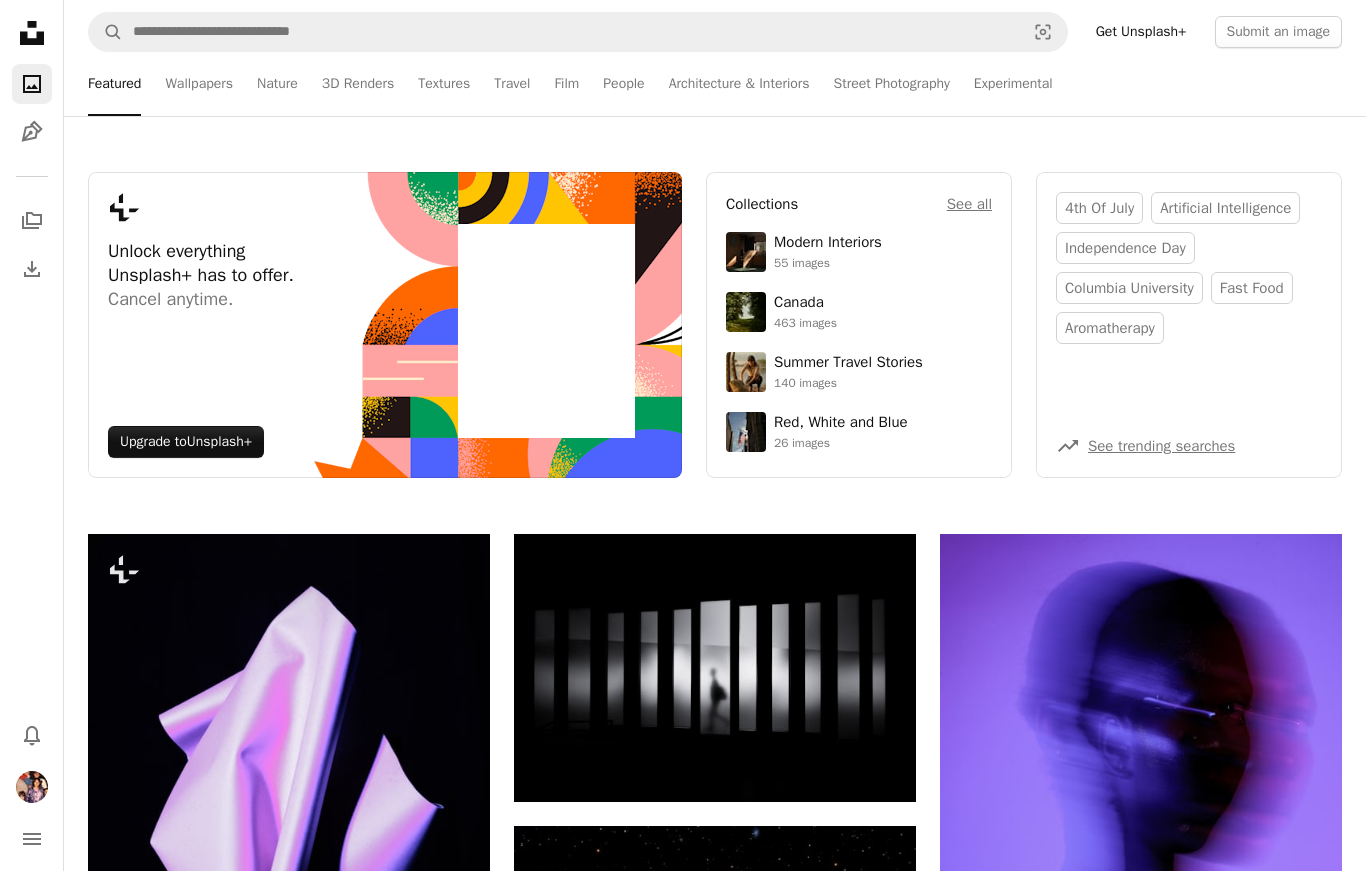 click on "navigation menu" 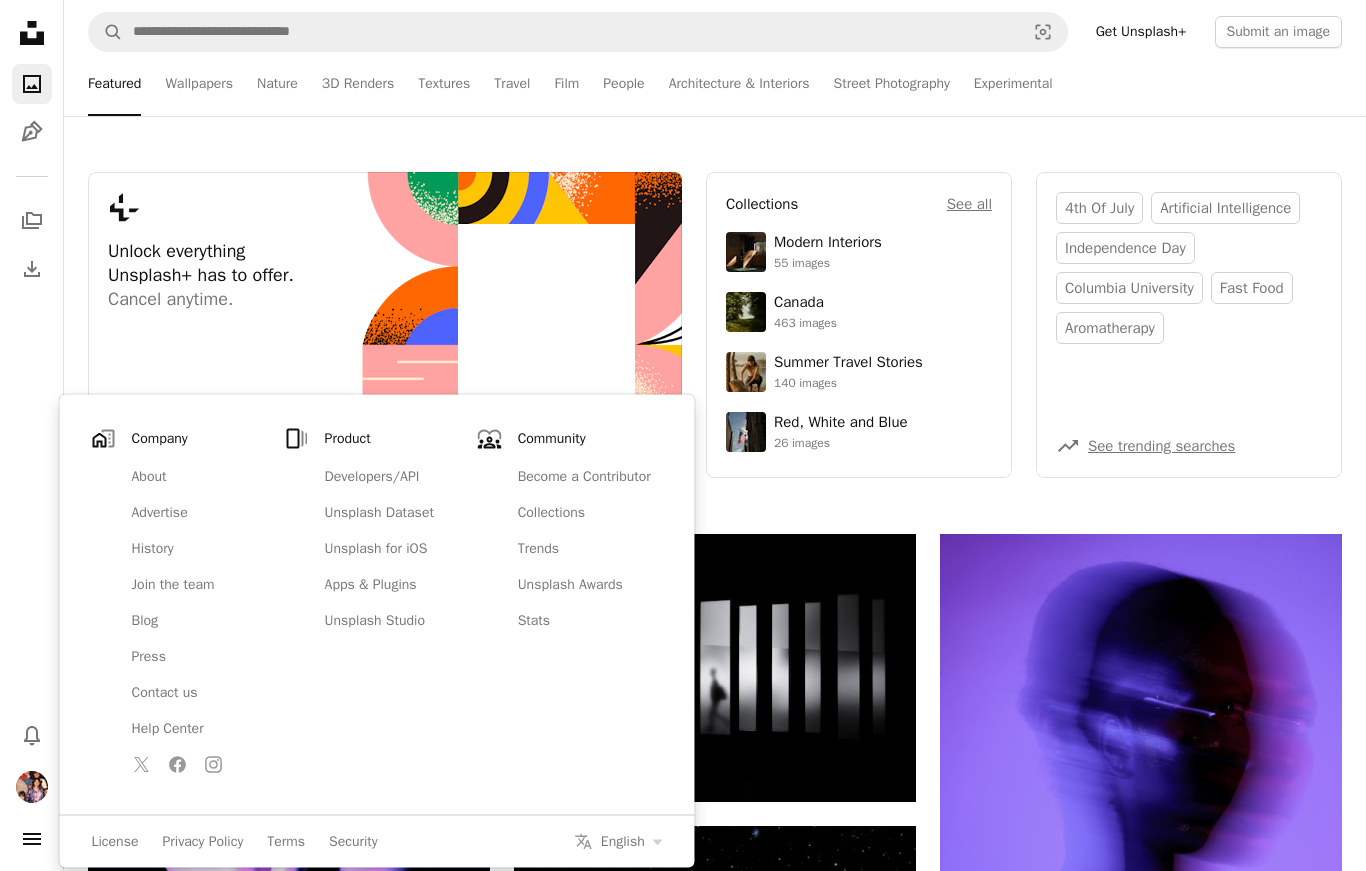 click on "navigation menu" at bounding box center (32, 839) 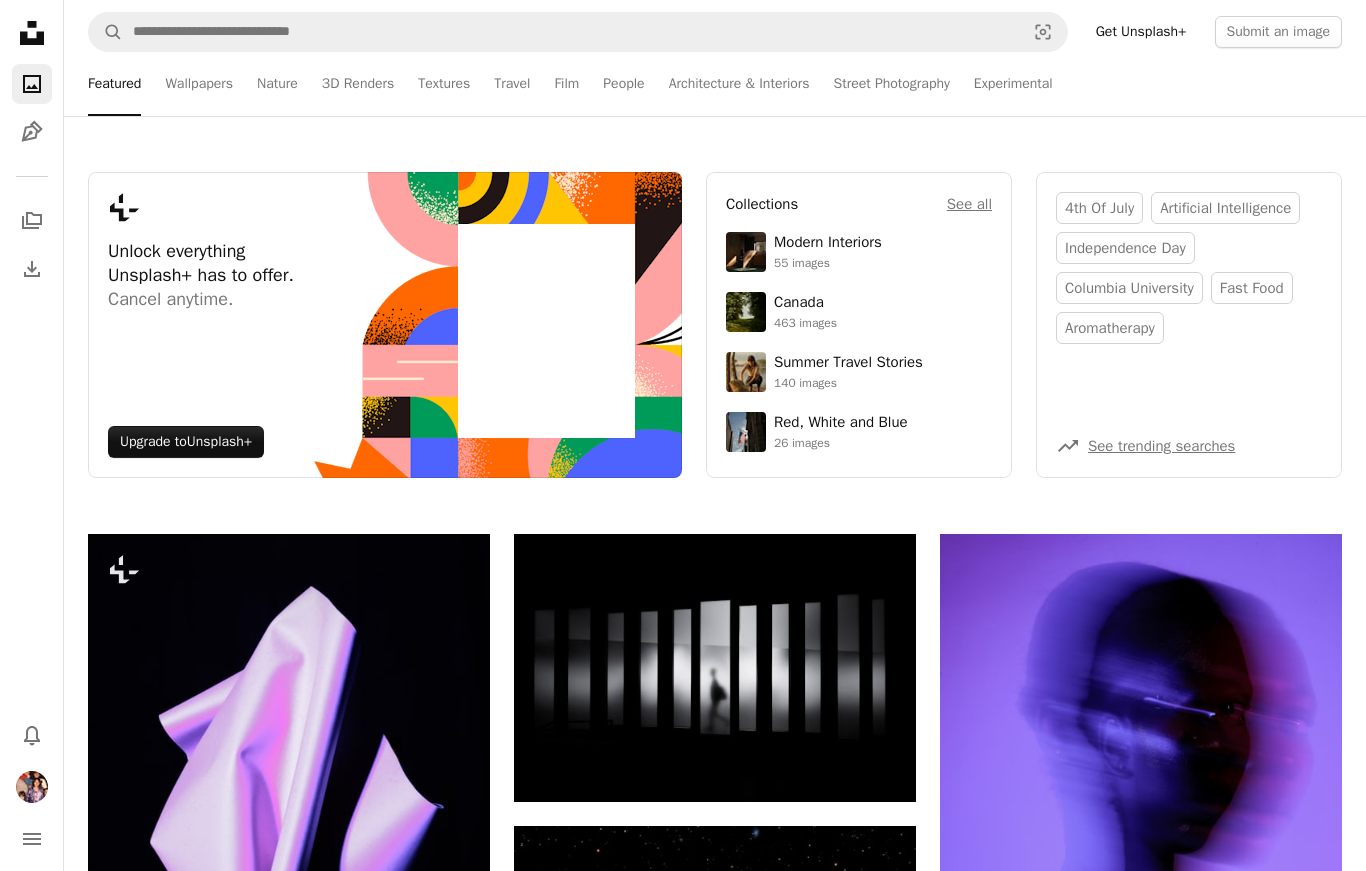 click at bounding box center [32, 787] 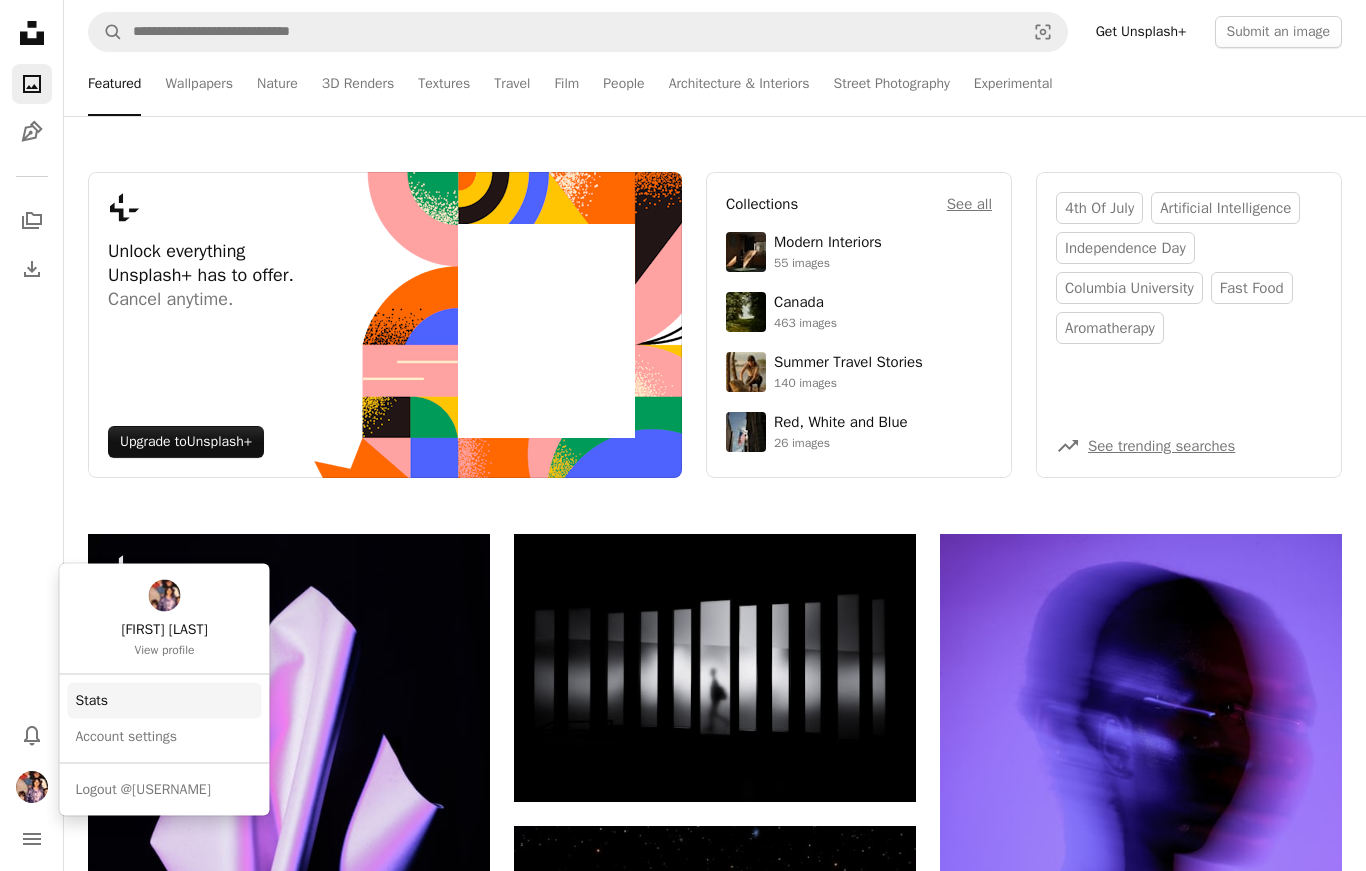 click on "Stats" at bounding box center [165, 700] 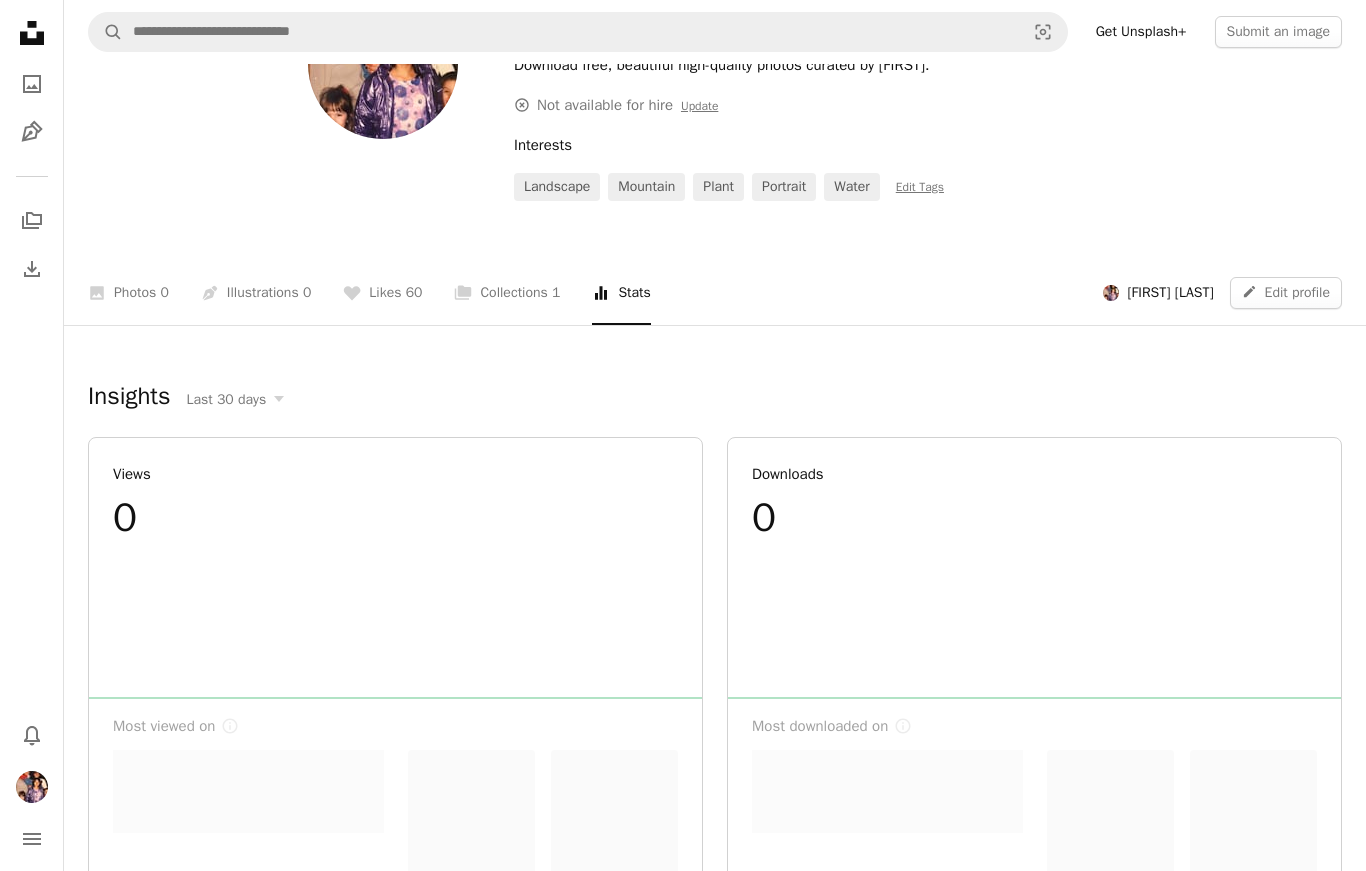 scroll, scrollTop: 0, scrollLeft: 0, axis: both 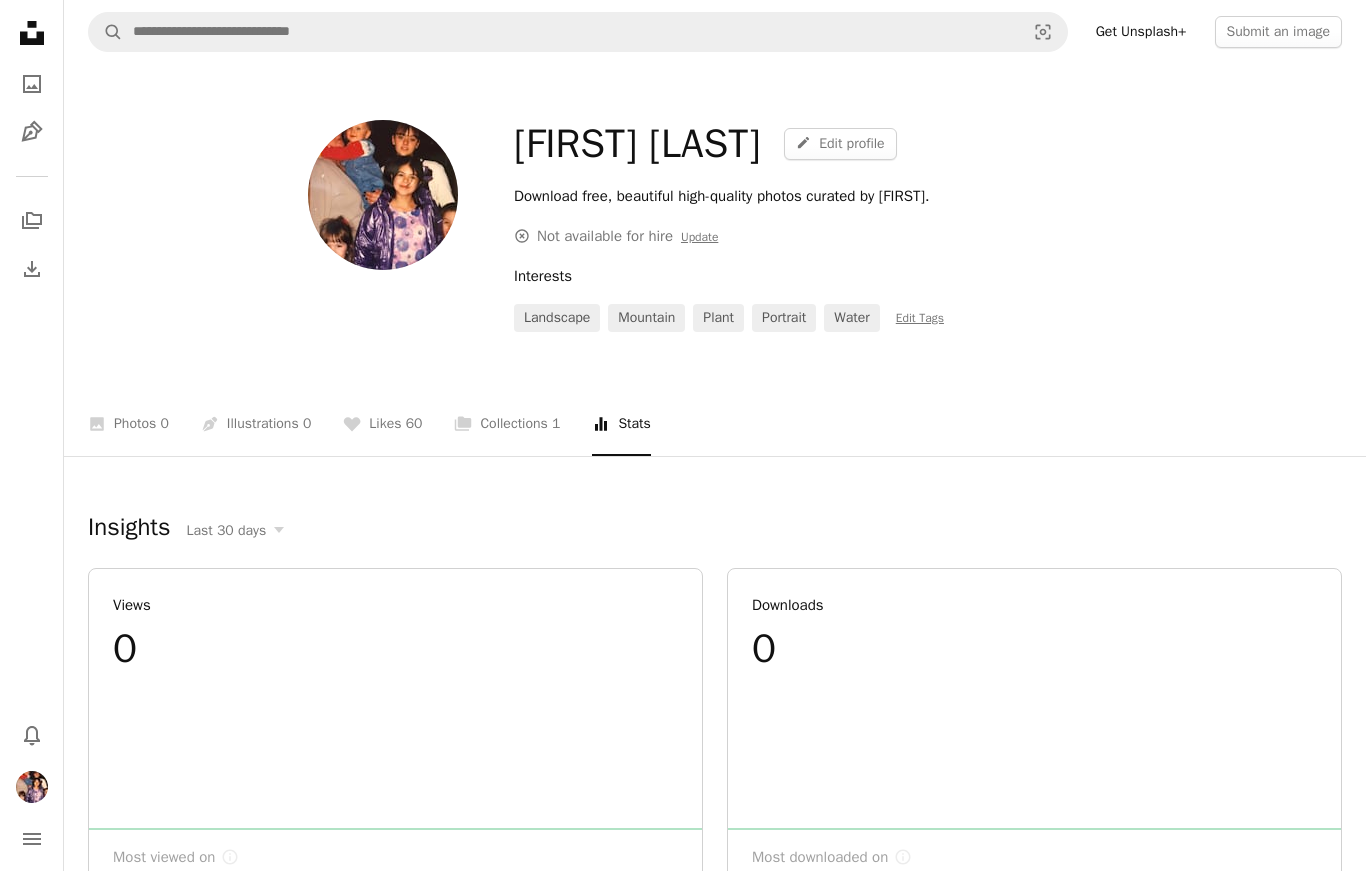 click on "A heart Likes 60" at bounding box center (382, 424) 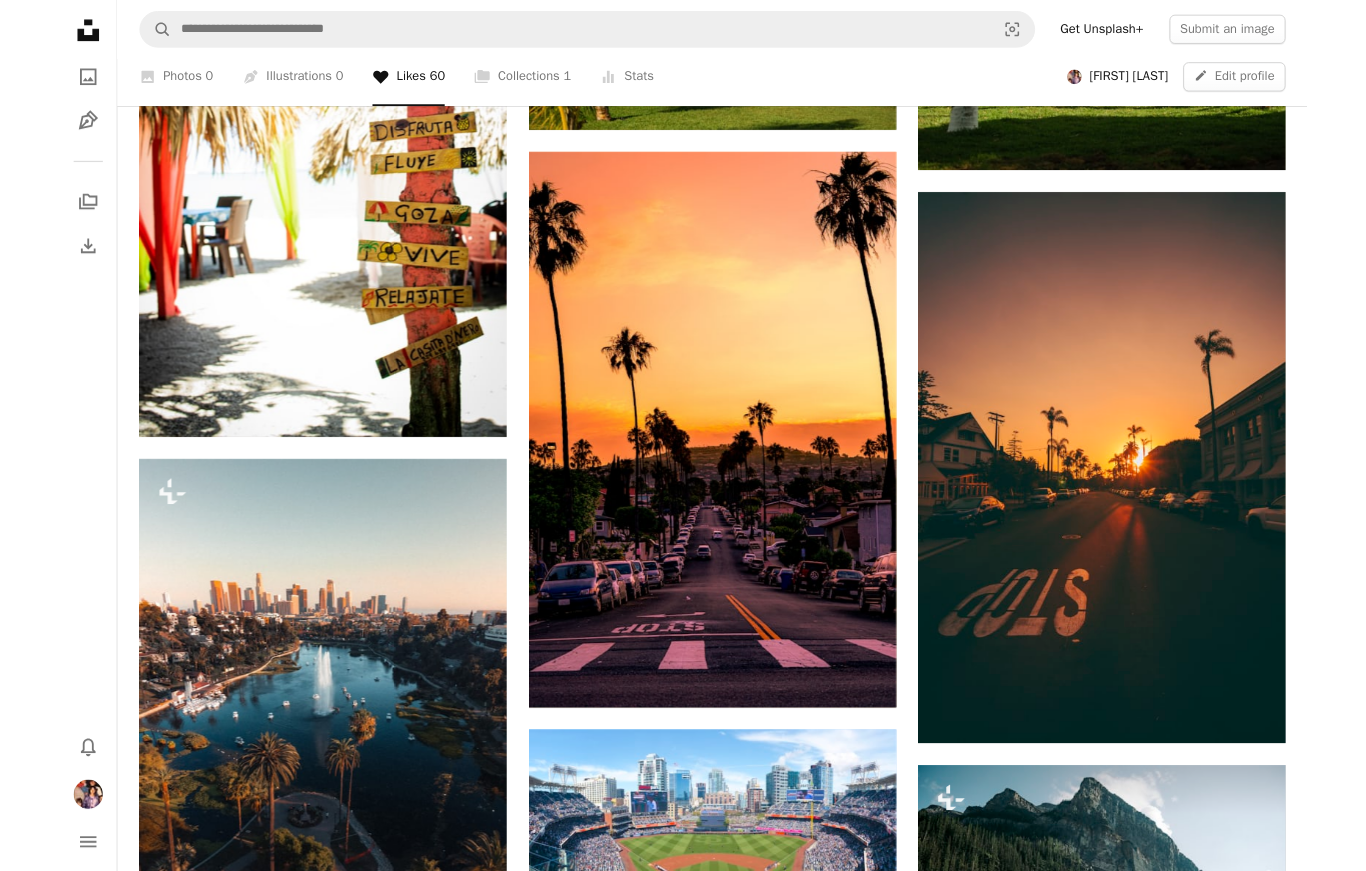 scroll, scrollTop: 1011, scrollLeft: 0, axis: vertical 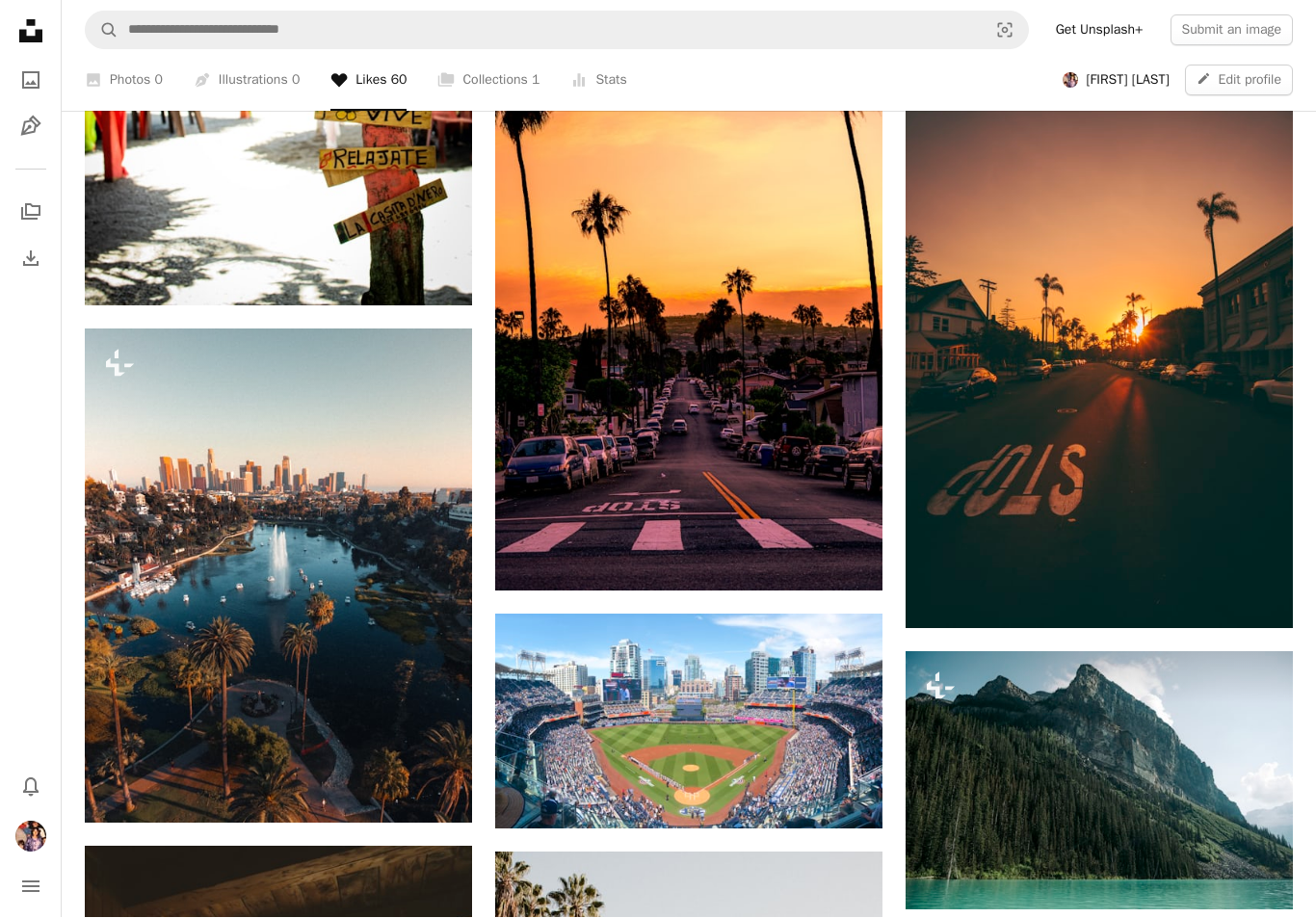 click at bounding box center (278, 576) 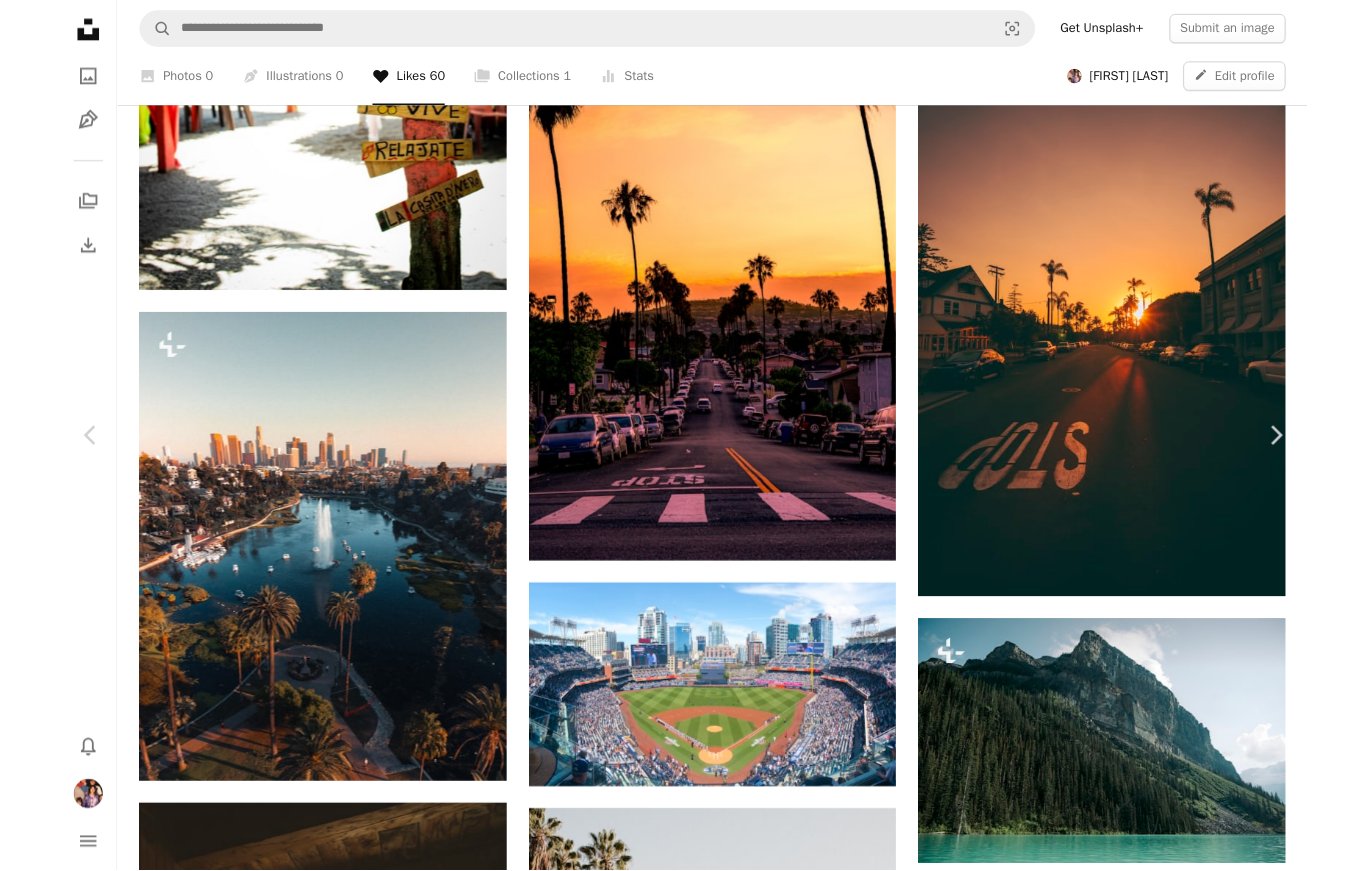 scroll, scrollTop: 1172, scrollLeft: 0, axis: vertical 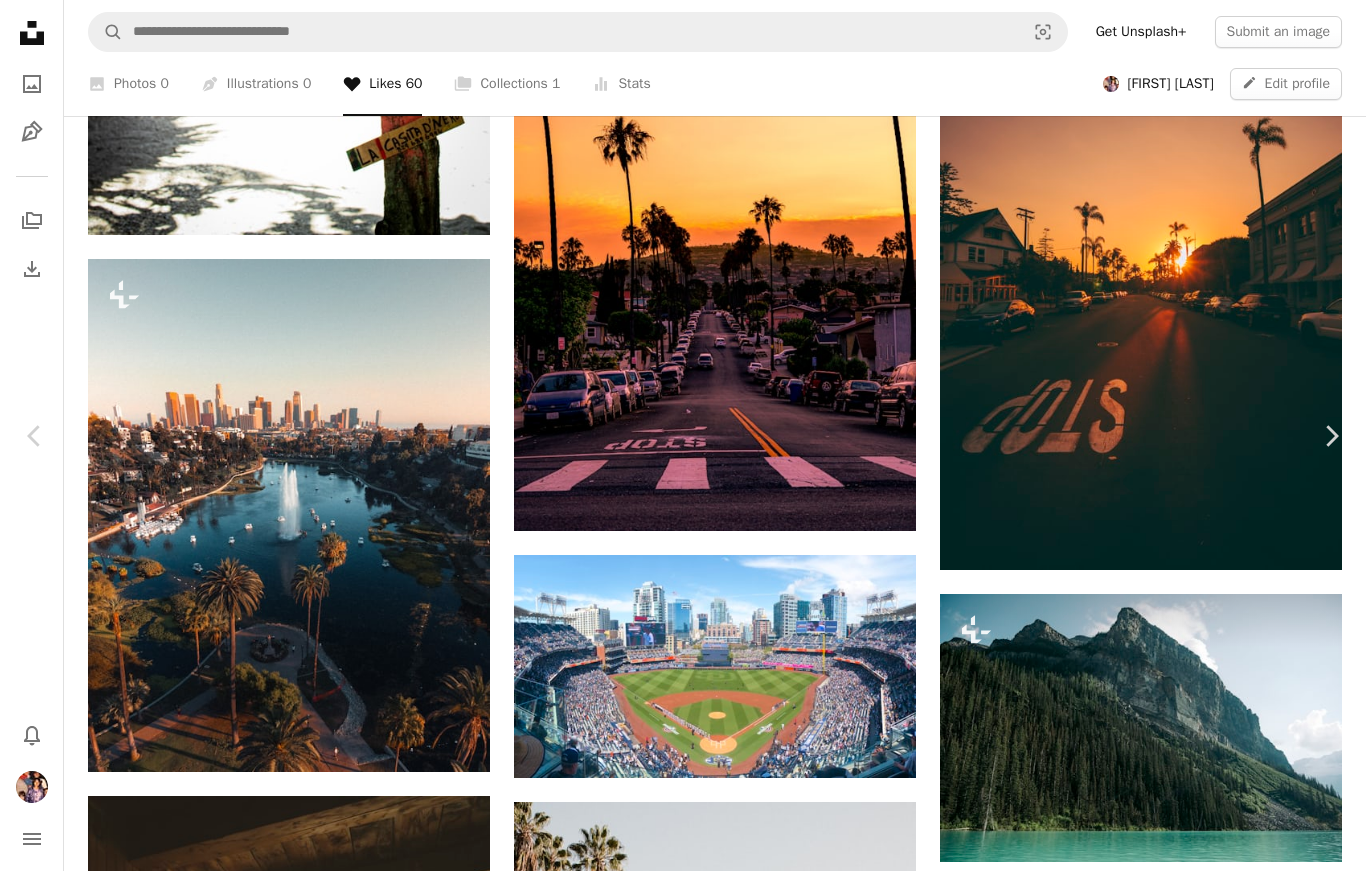 click at bounding box center (1071, 3589) 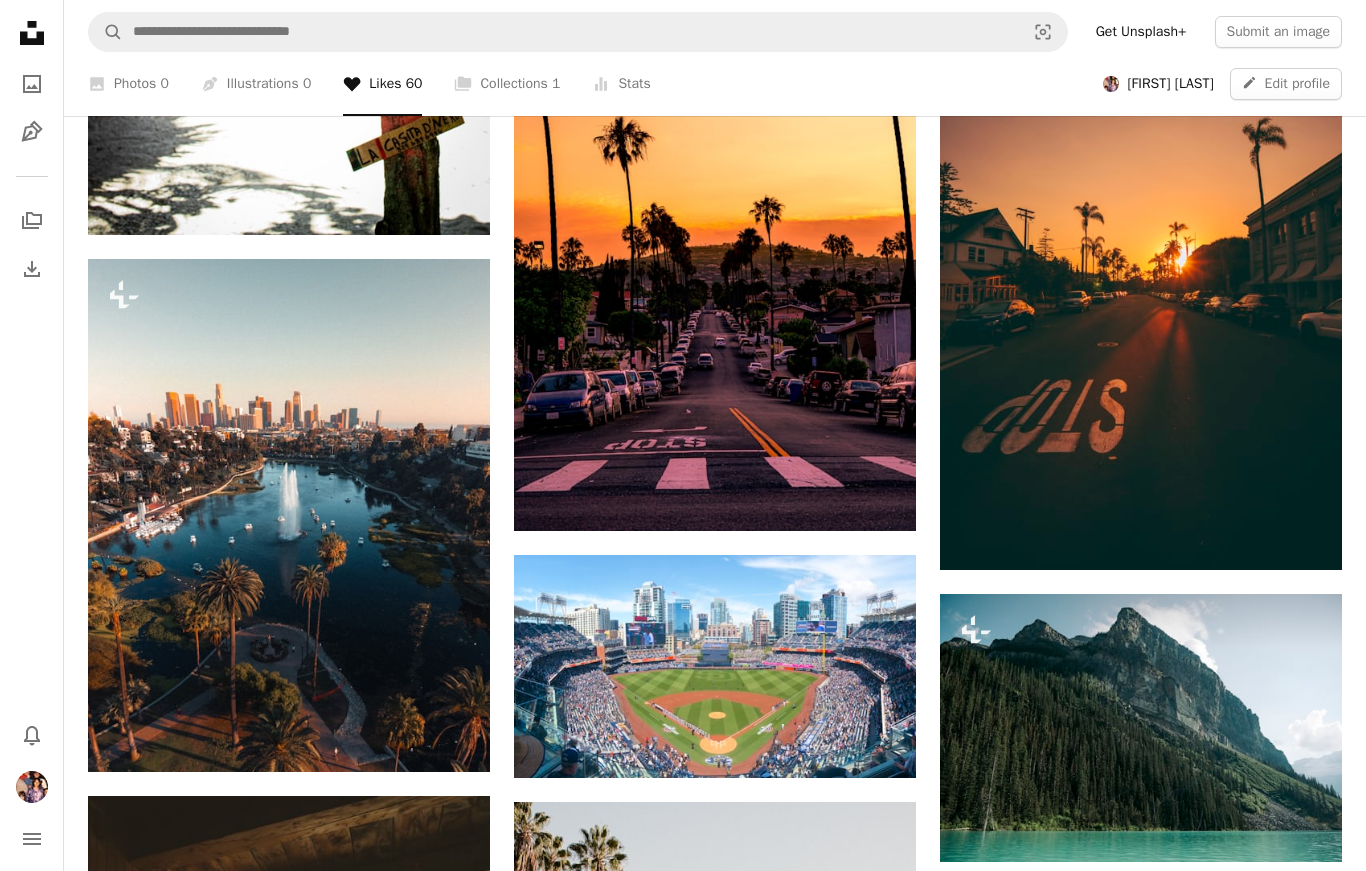scroll, scrollTop: 1132, scrollLeft: 0, axis: vertical 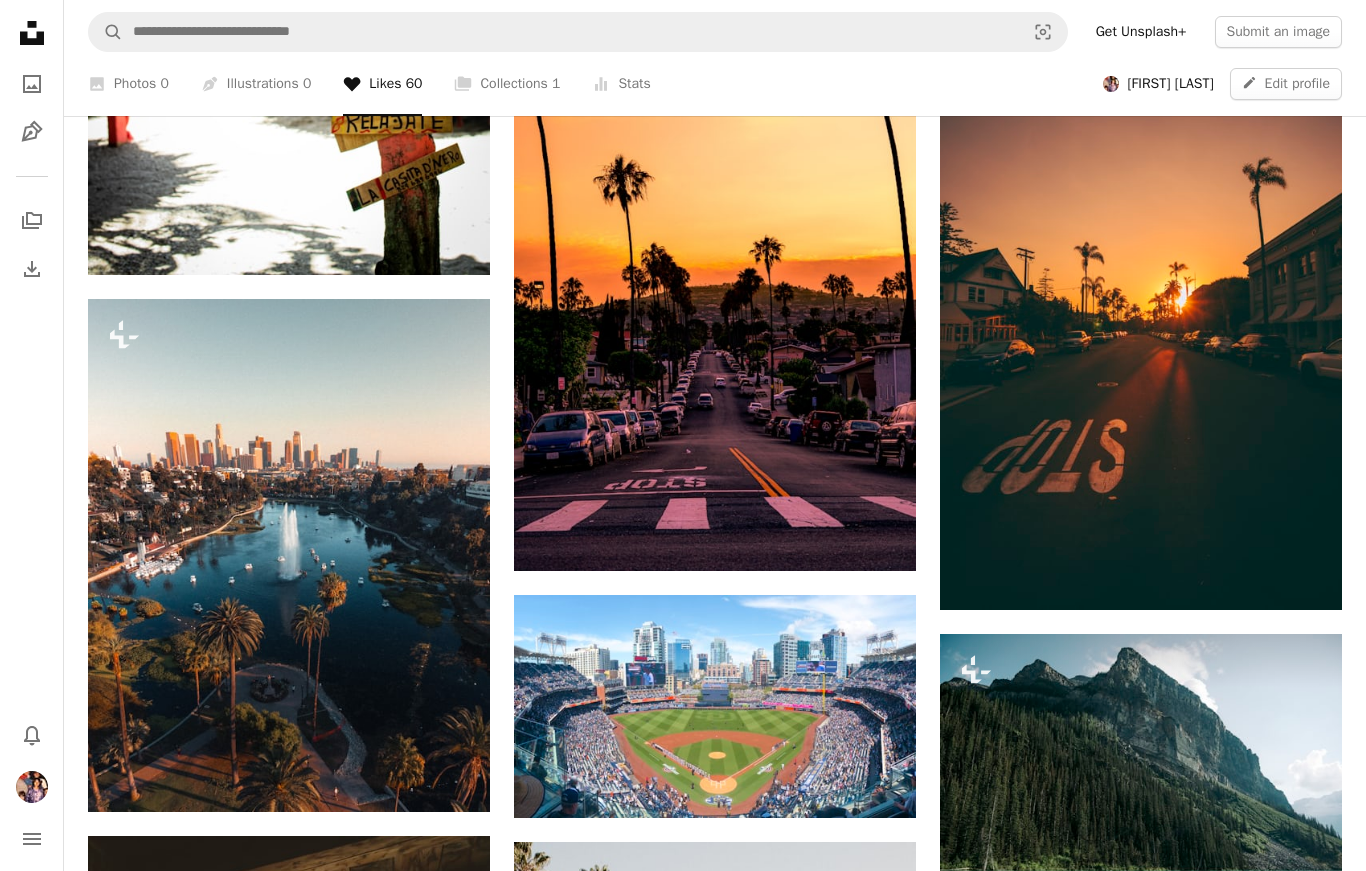 click at bounding box center (715, 267) 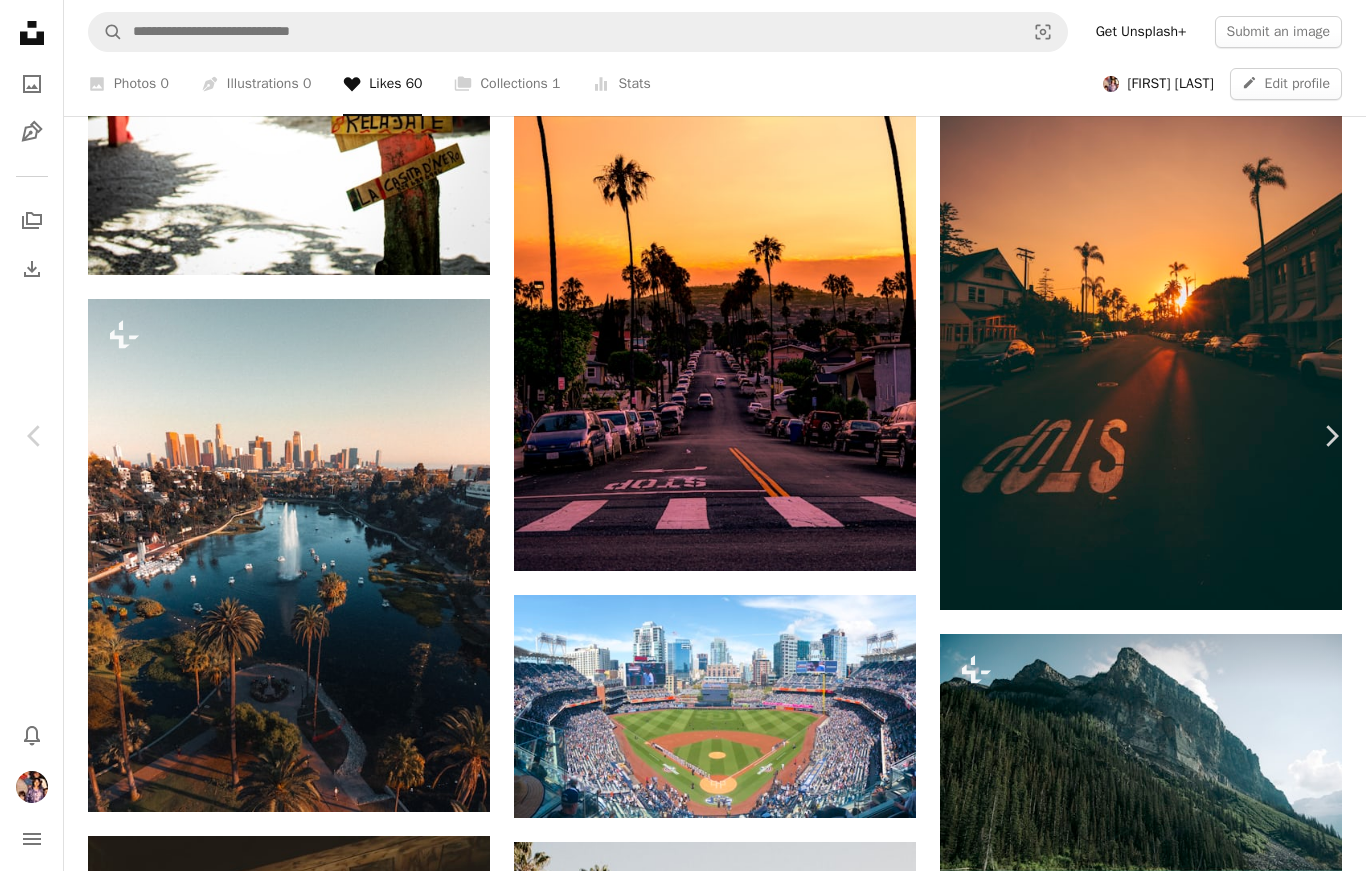 scroll, scrollTop: 2674, scrollLeft: 0, axis: vertical 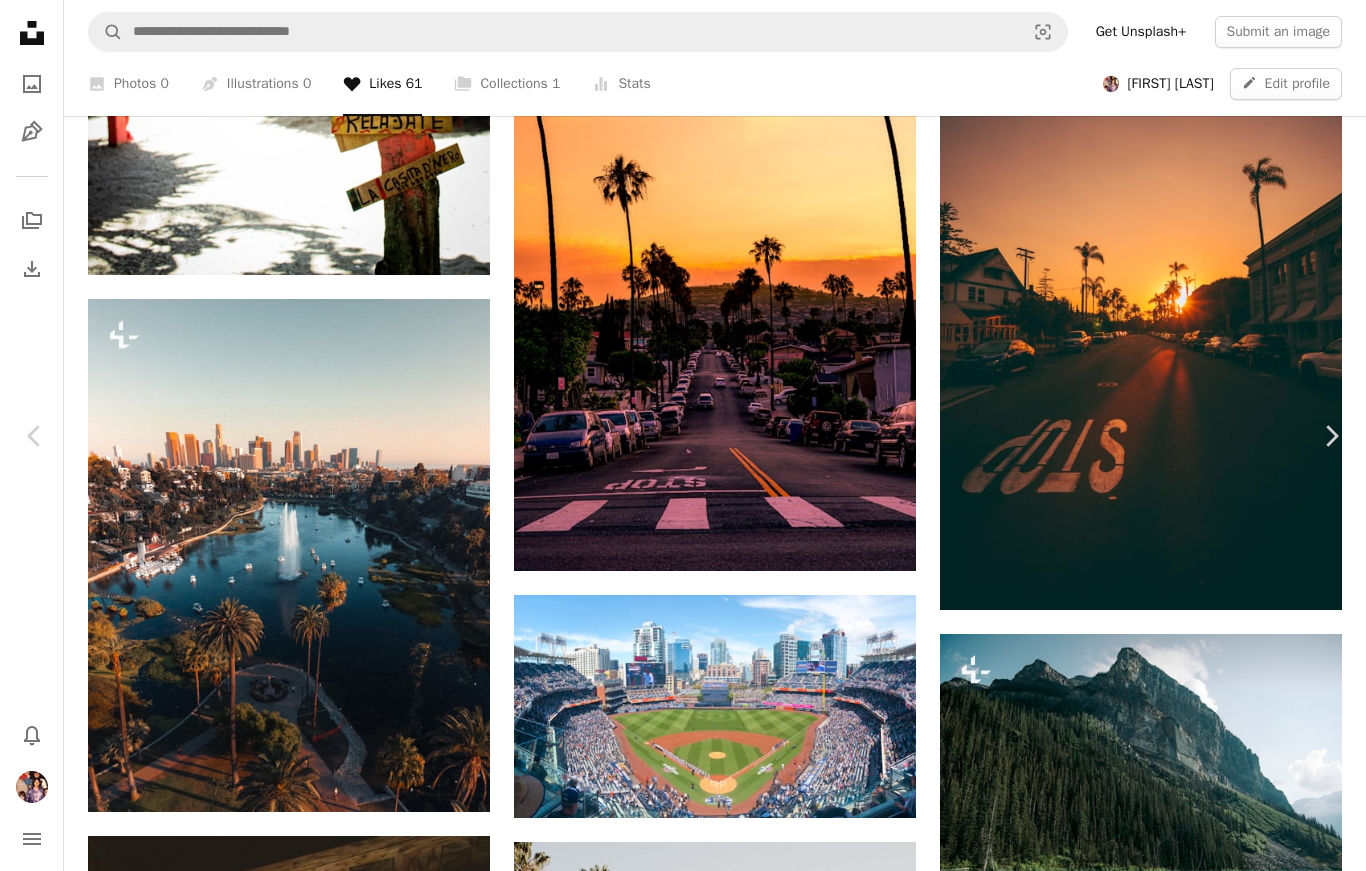 click at bounding box center [676, 3996] 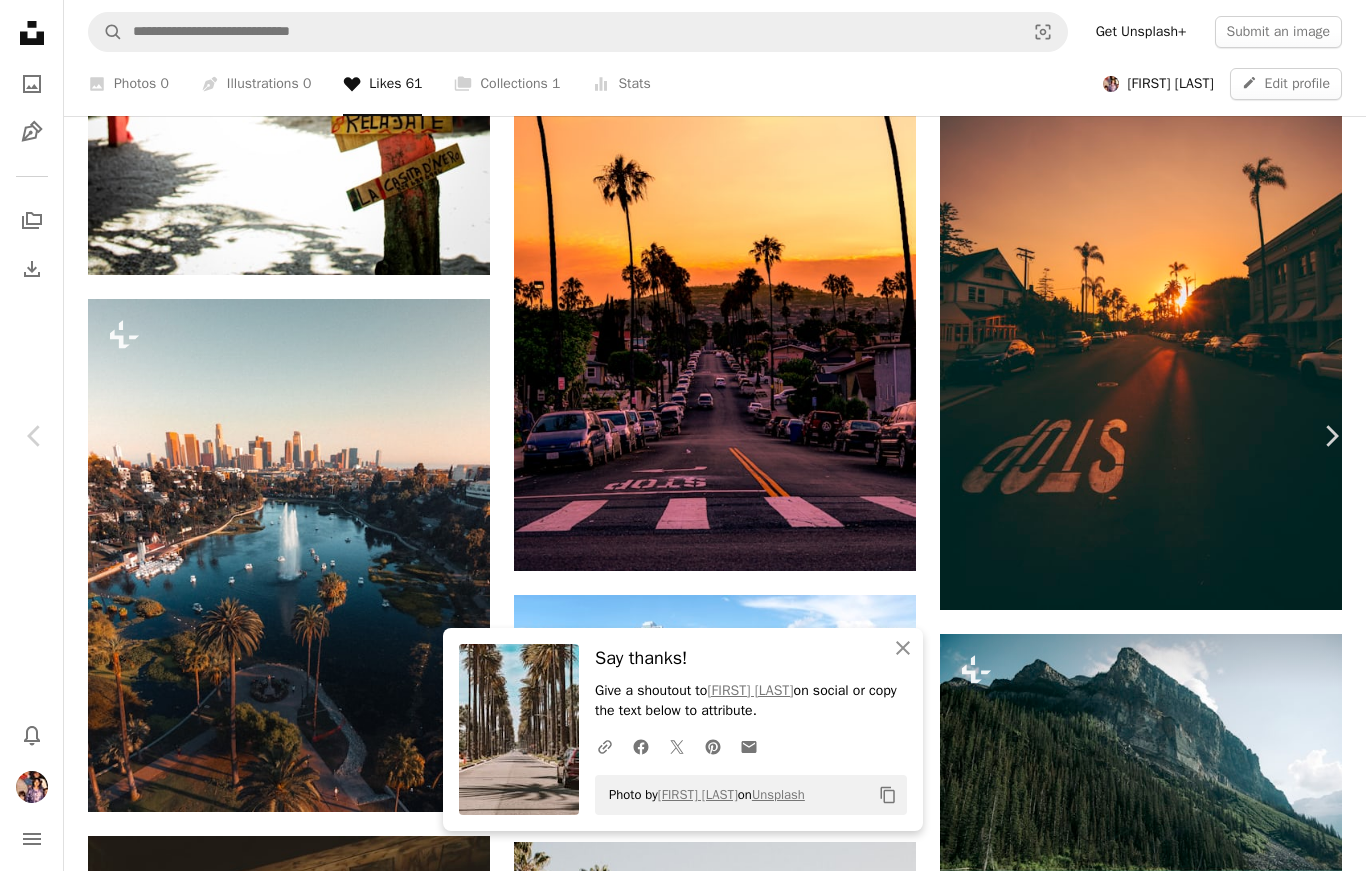 click at bounding box center (1071, 3676) 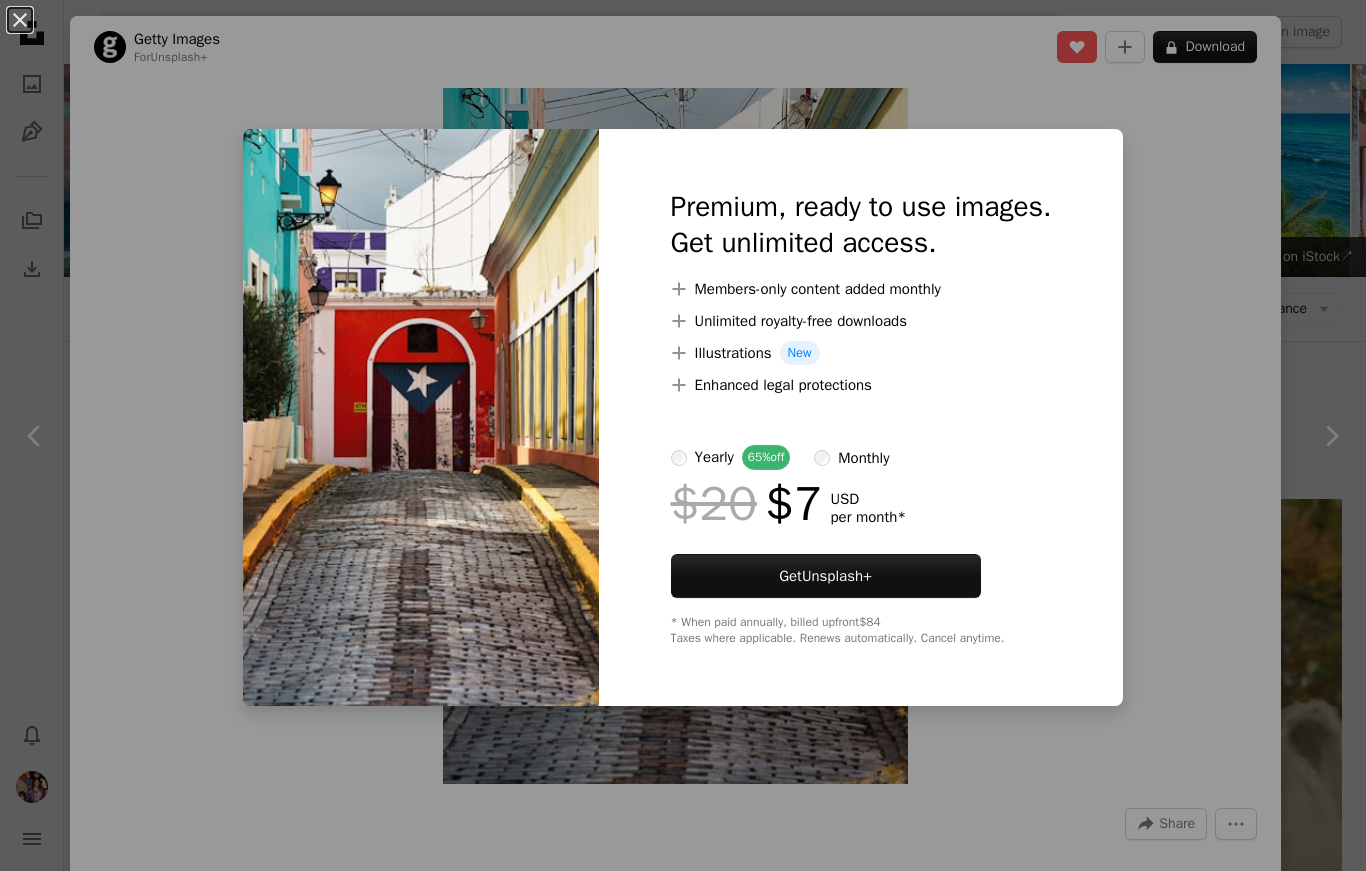 scroll, scrollTop: 8431, scrollLeft: 0, axis: vertical 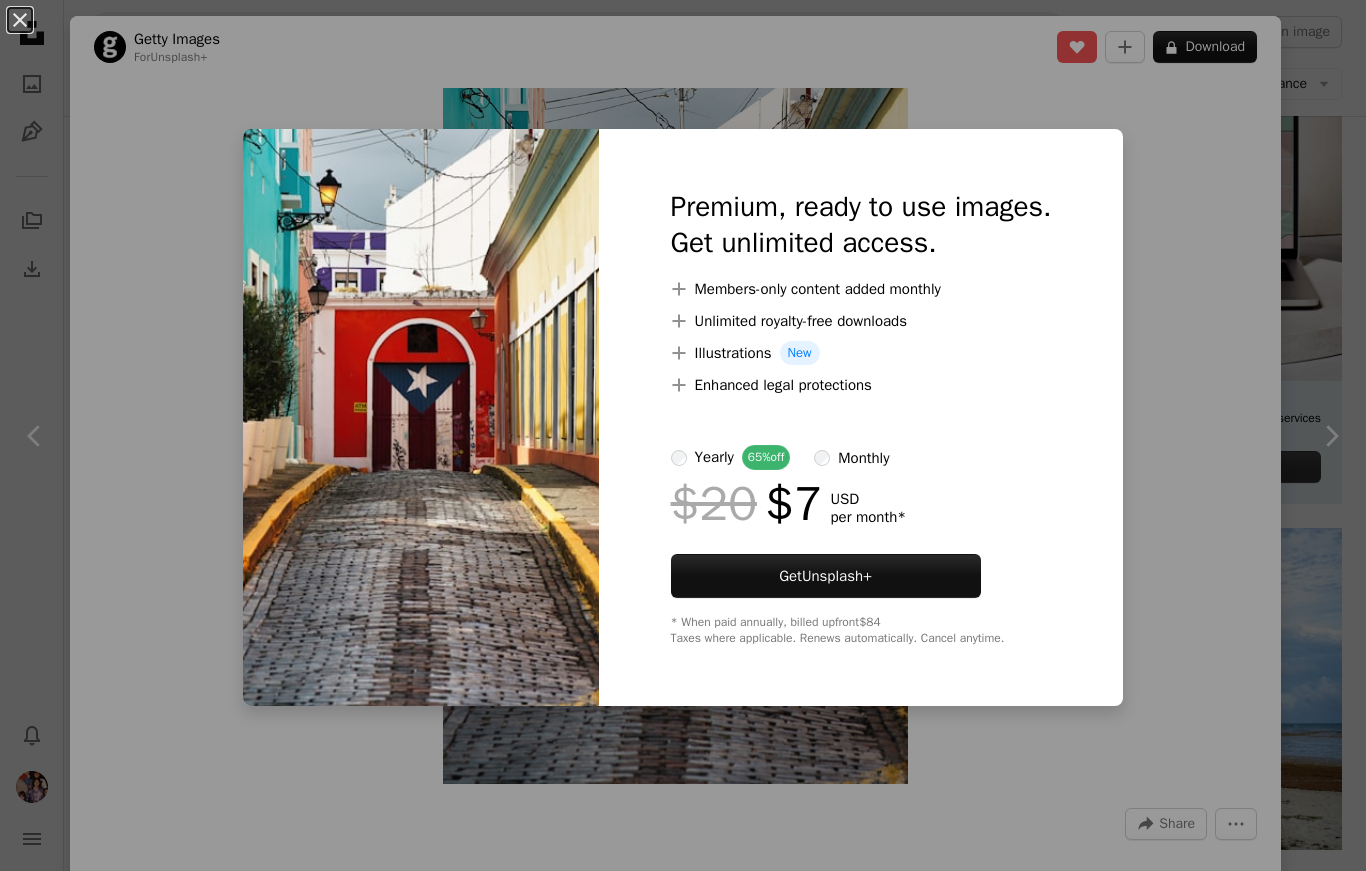 click on "An X shape Premium, ready to use images. Get unlimited access. A plus sign Members-only content added monthly A plus sign Unlimited royalty-free downloads A plus sign Illustrations  New A plus sign Enhanced legal protections yearly 65%  off monthly $20   $7 USD per month * Get  Unsplash+ * When paid annually, billed upfront  $84 Taxes where applicable. Renews automatically. Cancel anytime." at bounding box center [683, 435] 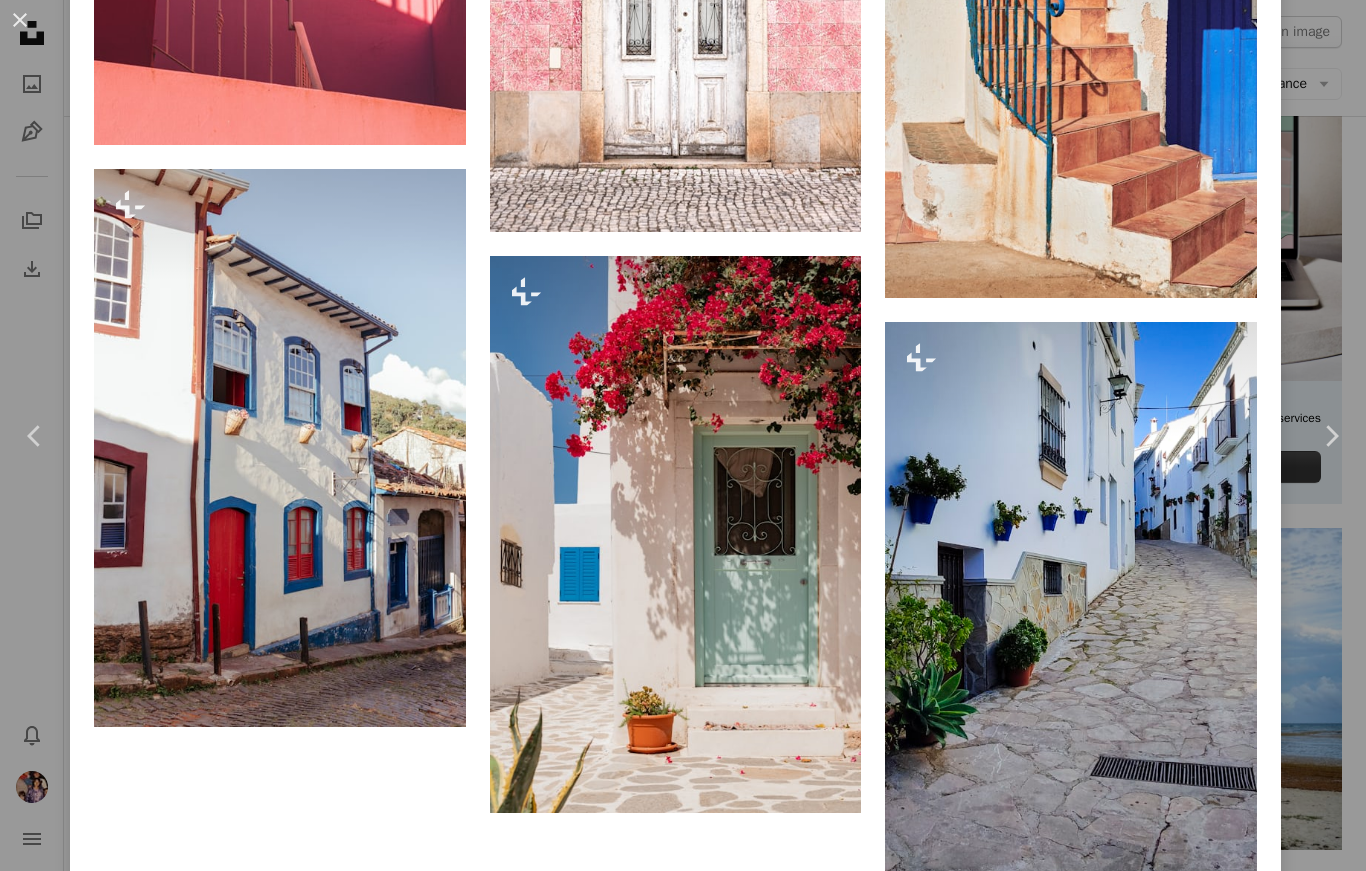 scroll, scrollTop: 10402, scrollLeft: 0, axis: vertical 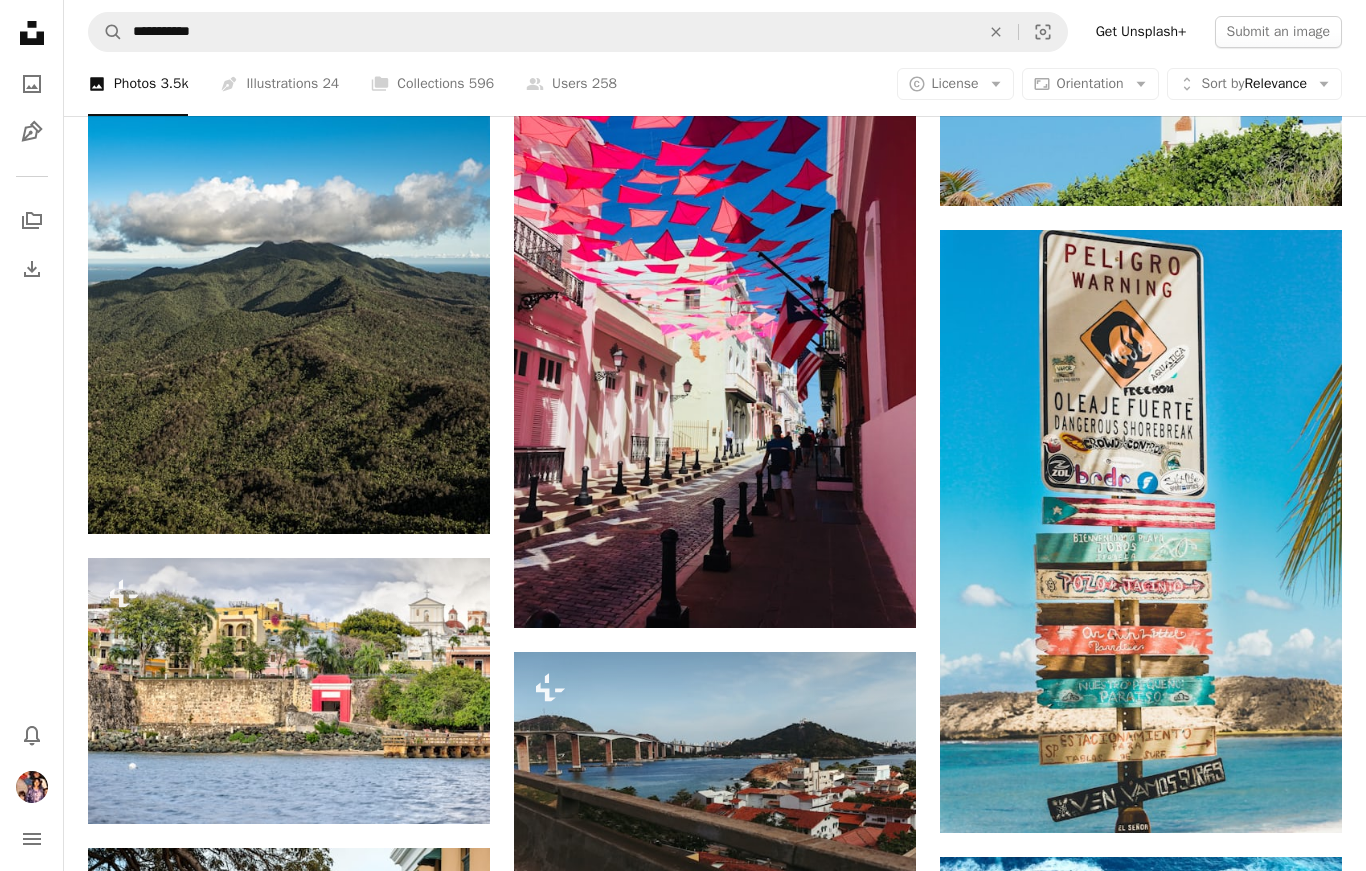 click at bounding box center (715, 360) 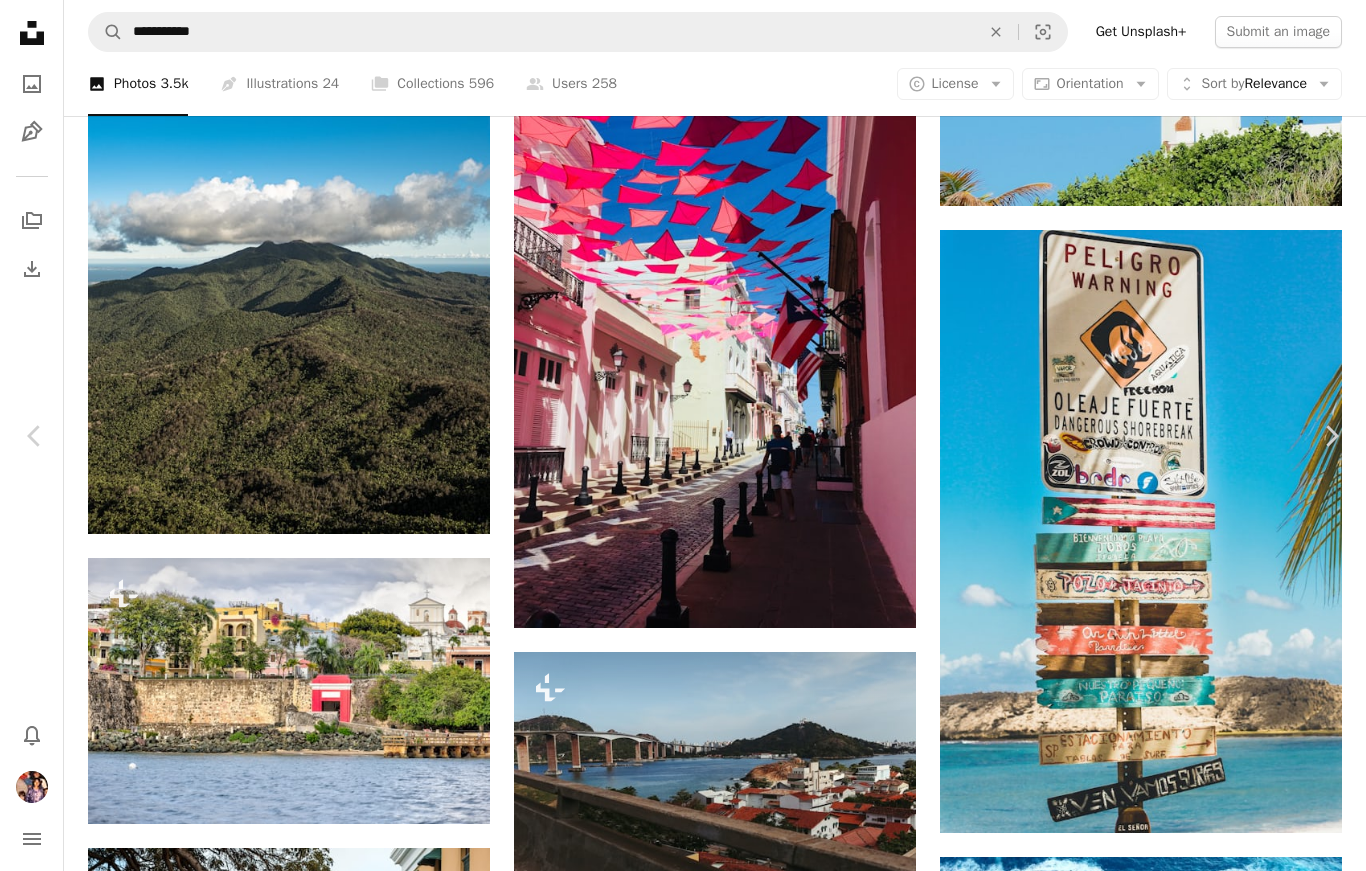 click on "A heart" at bounding box center (1063, 4367) 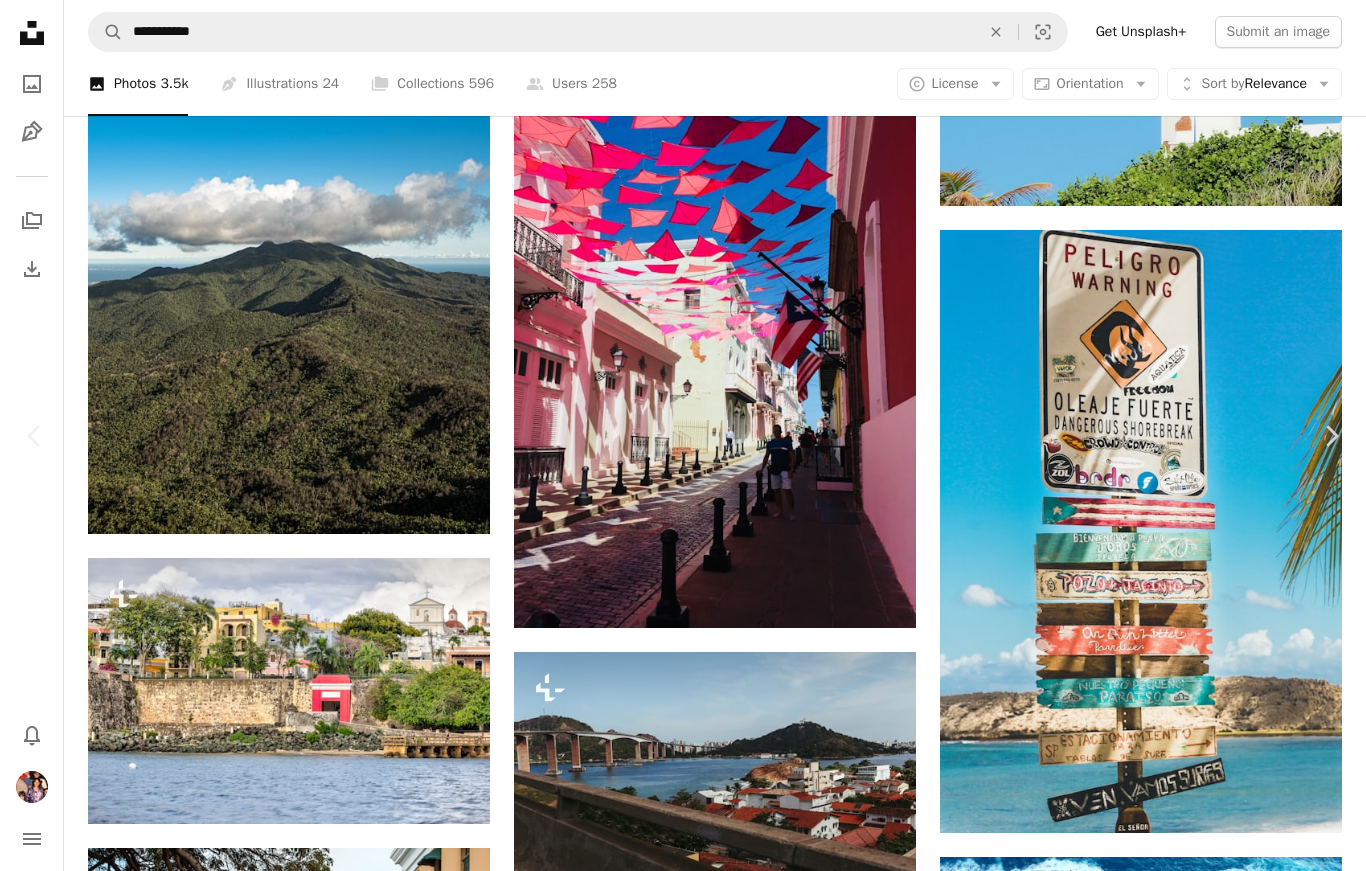 click 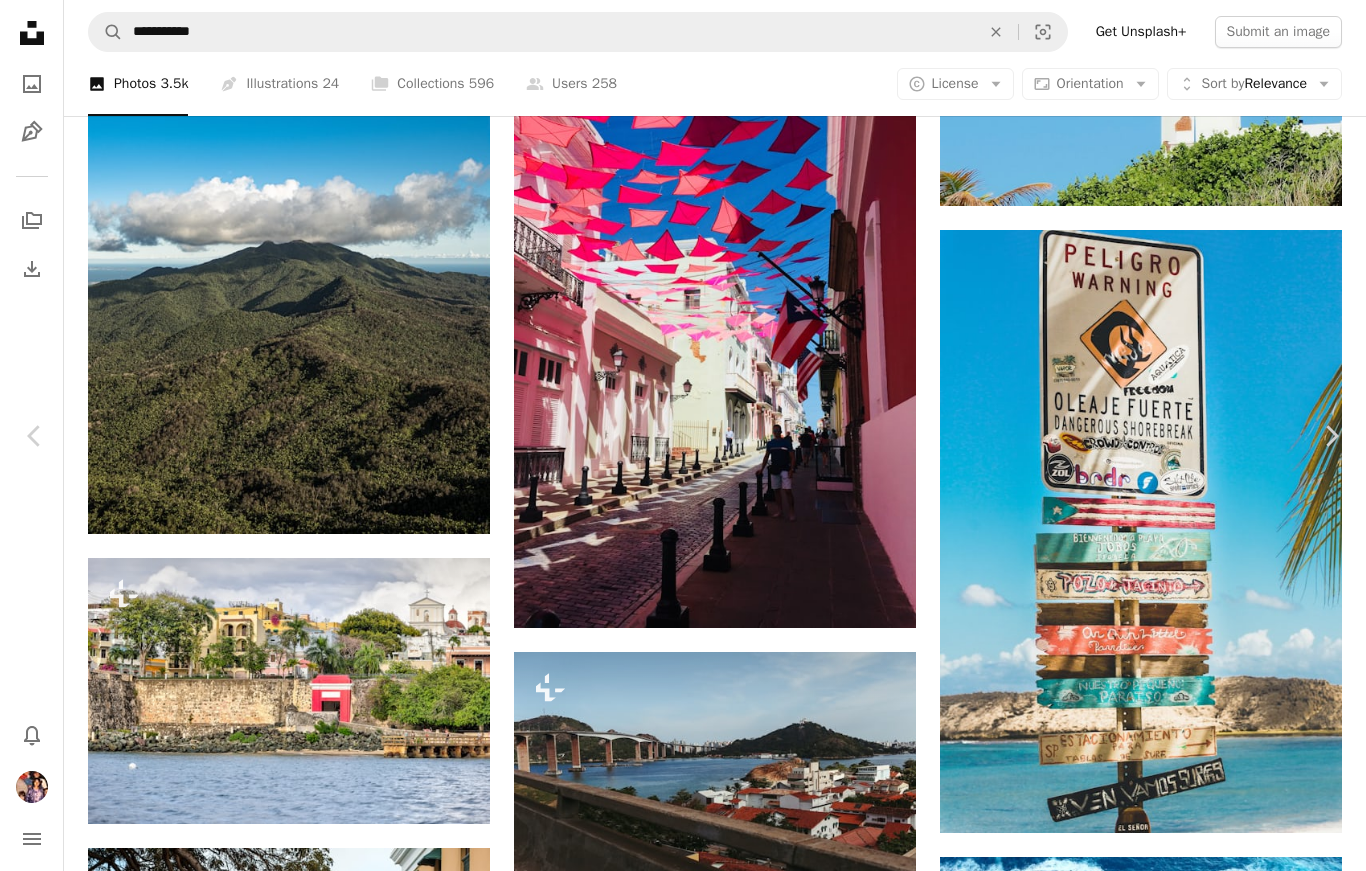 scroll, scrollTop: 4225, scrollLeft: 0, axis: vertical 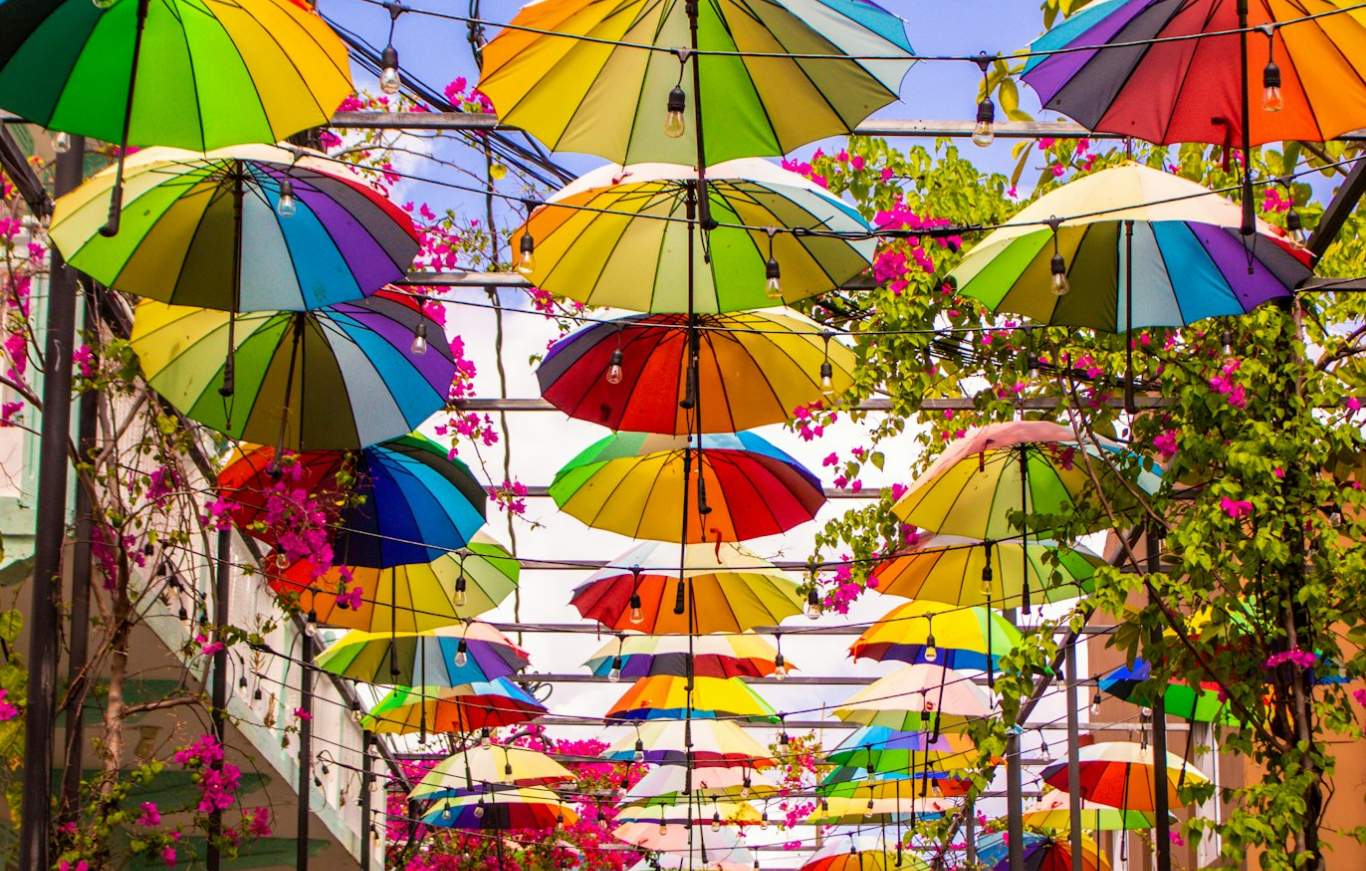 click at bounding box center (683, 435) 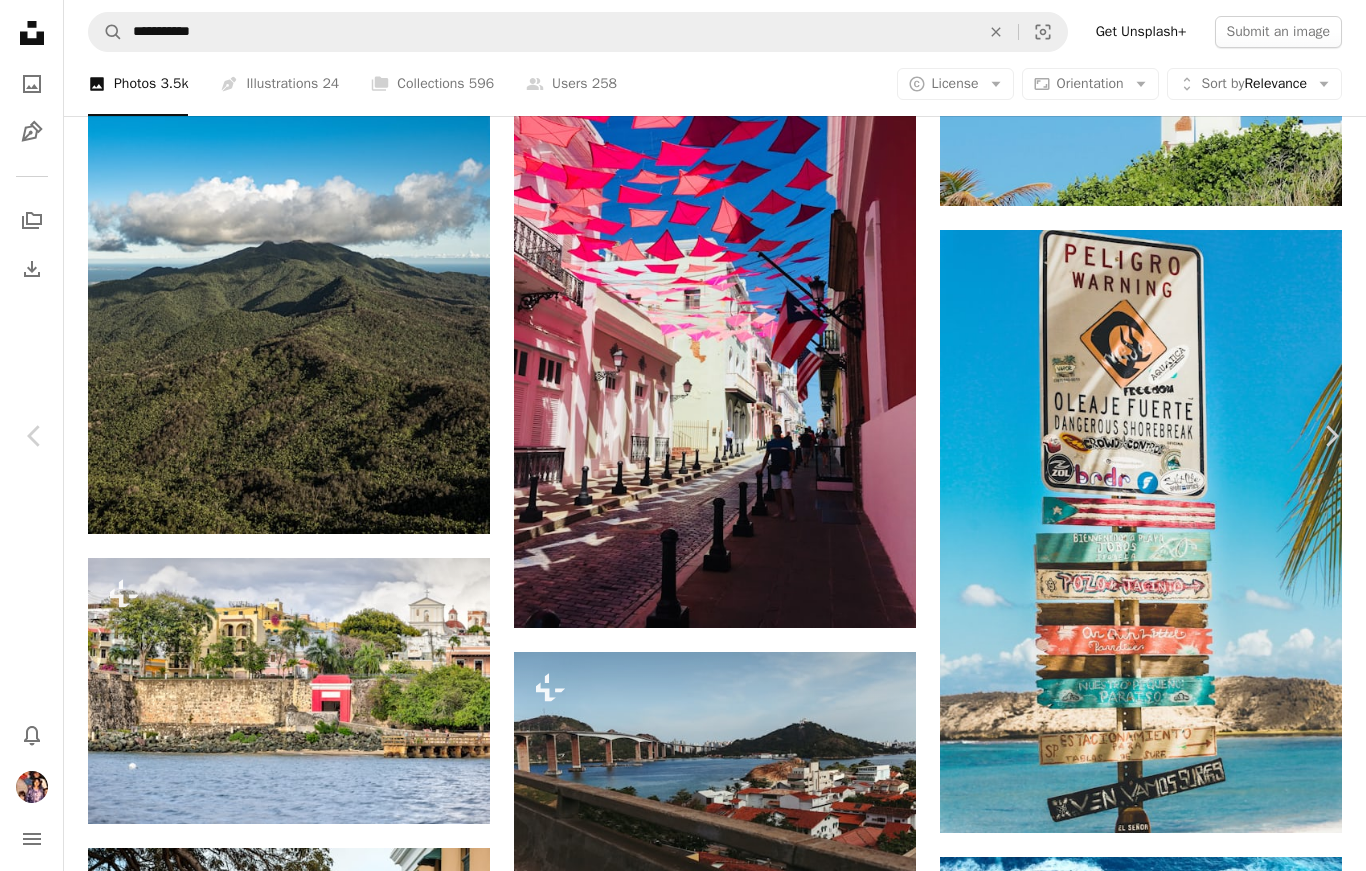scroll, scrollTop: 0, scrollLeft: 0, axis: both 